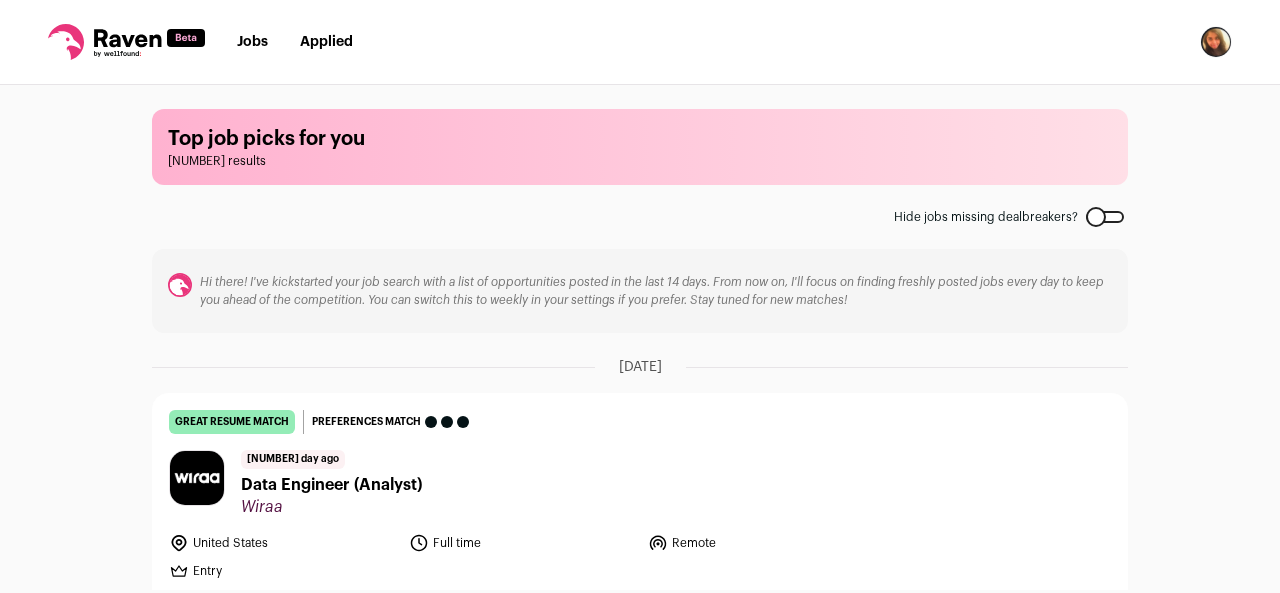 scroll, scrollTop: 0, scrollLeft: 0, axis: both 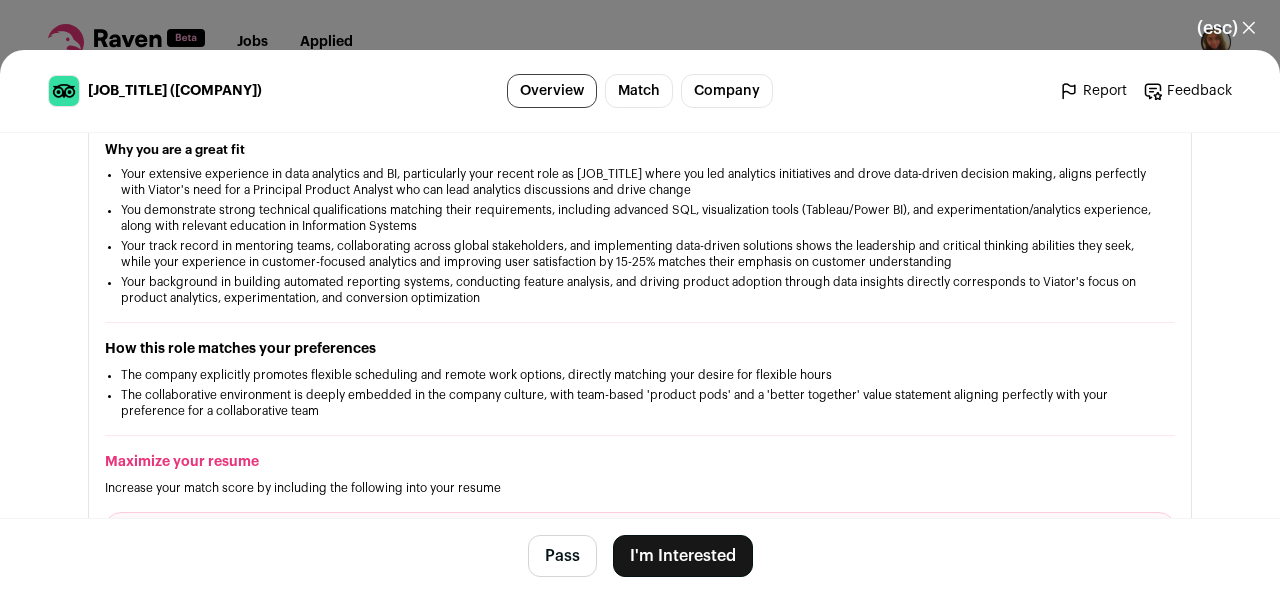 click on "I'm Interested" at bounding box center (683, 556) 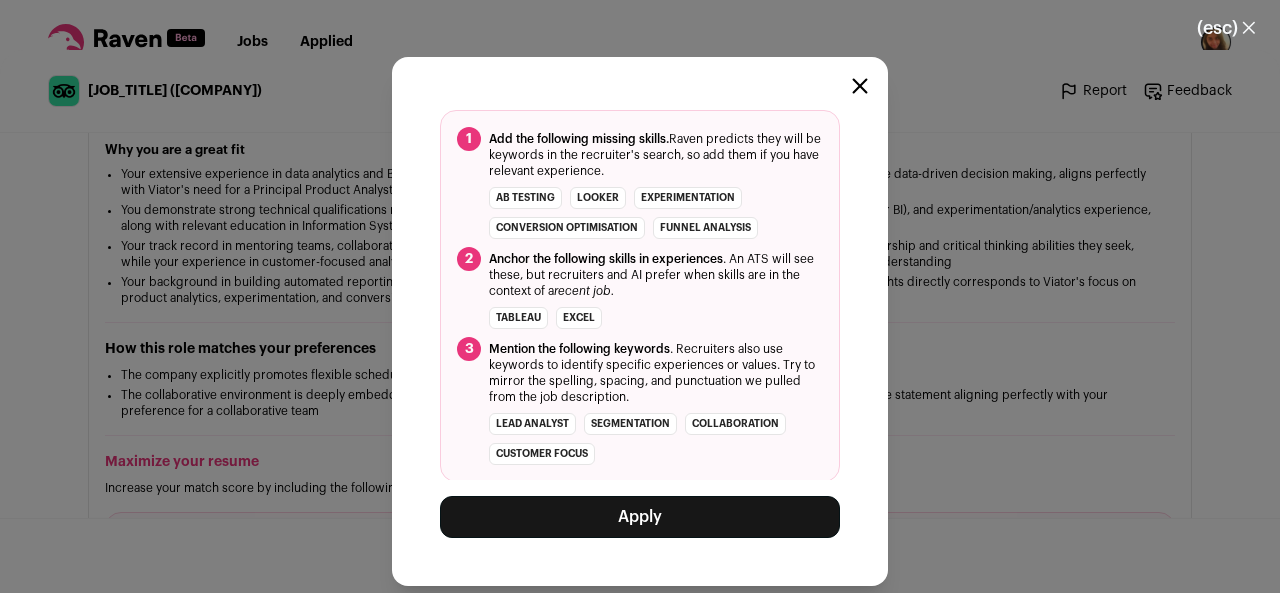 scroll, scrollTop: 224, scrollLeft: 0, axis: vertical 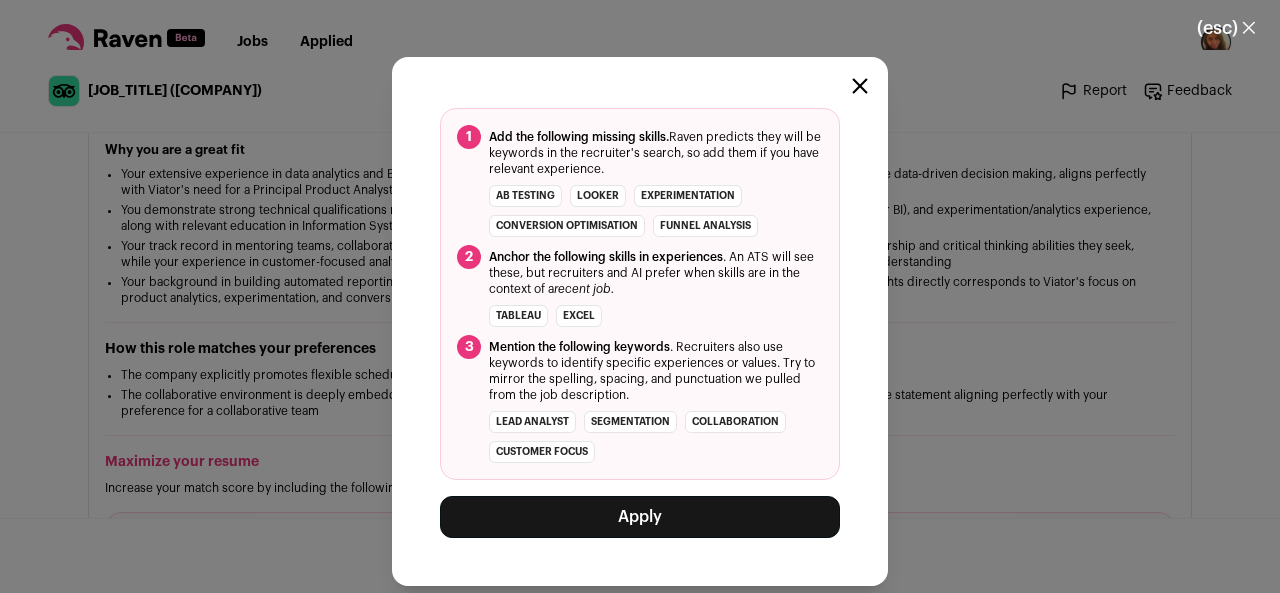 click on "Apply" at bounding box center [640, 517] 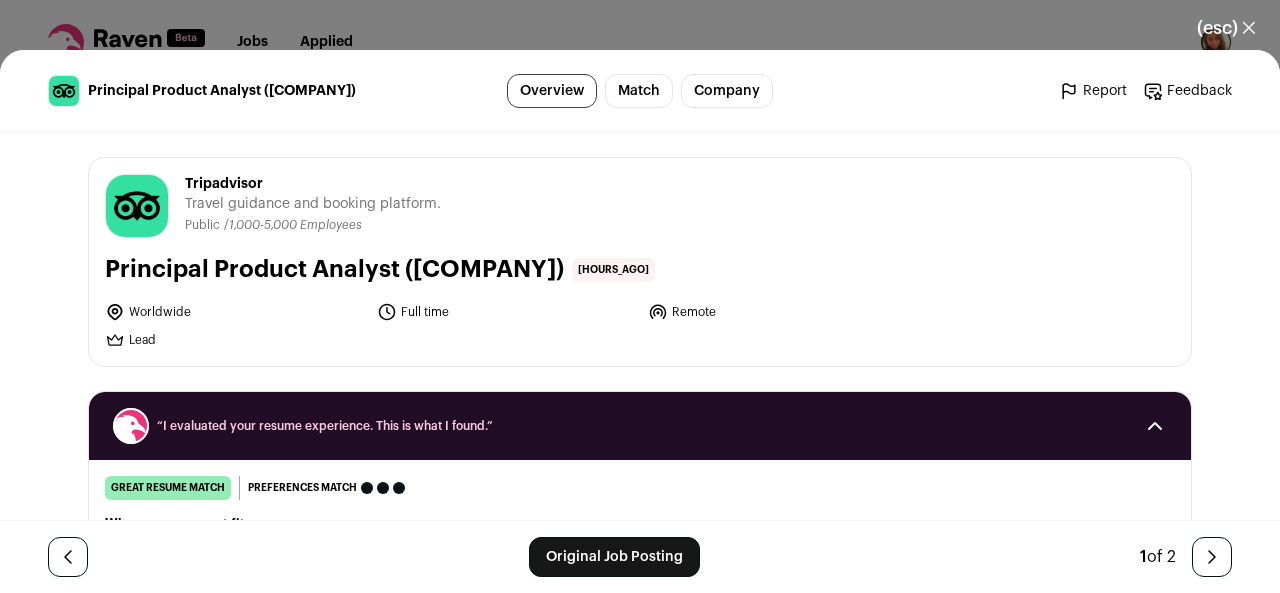 scroll, scrollTop: 0, scrollLeft: 0, axis: both 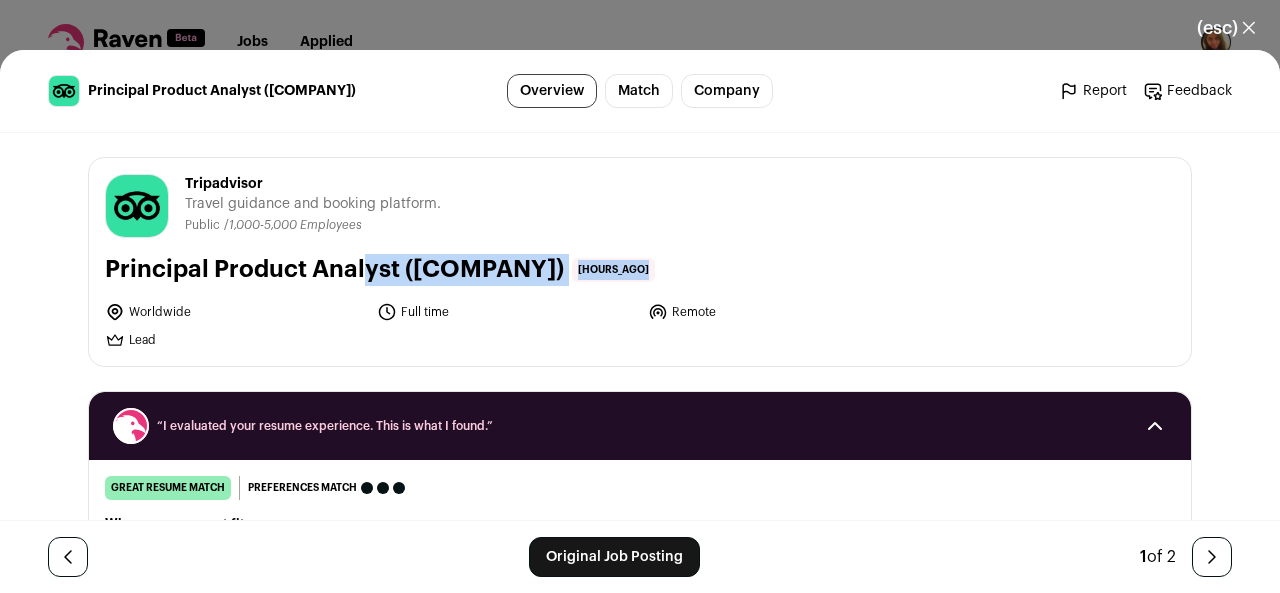 drag, startPoint x: 262, startPoint y: 310, endPoint x: 271, endPoint y: 326, distance: 18.35756 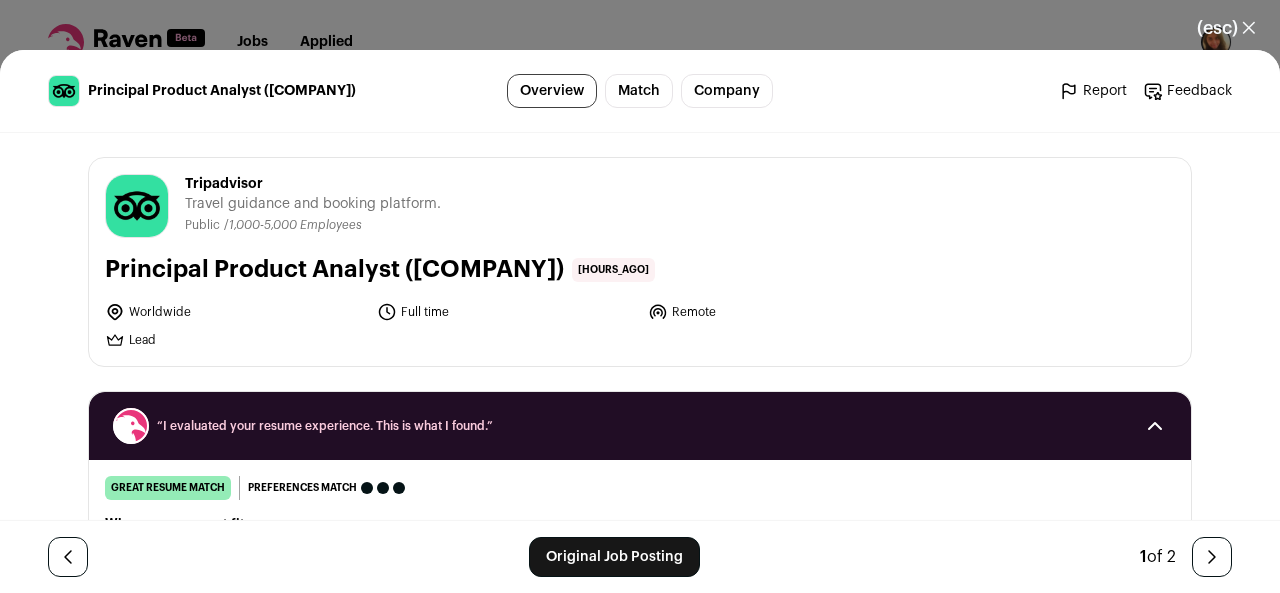 click on "Tripadvisor
tripadvisor.com
Public / Private
Public
Company size
1,000-5,000
Tags
B2C
Marketplace
Tech
Travel & Leisure
About the company
View more
View less
Tripadvisor
Travel guidance and booking platform.
Public
/
1,000-5,000 Employees" at bounding box center [640, 1646] 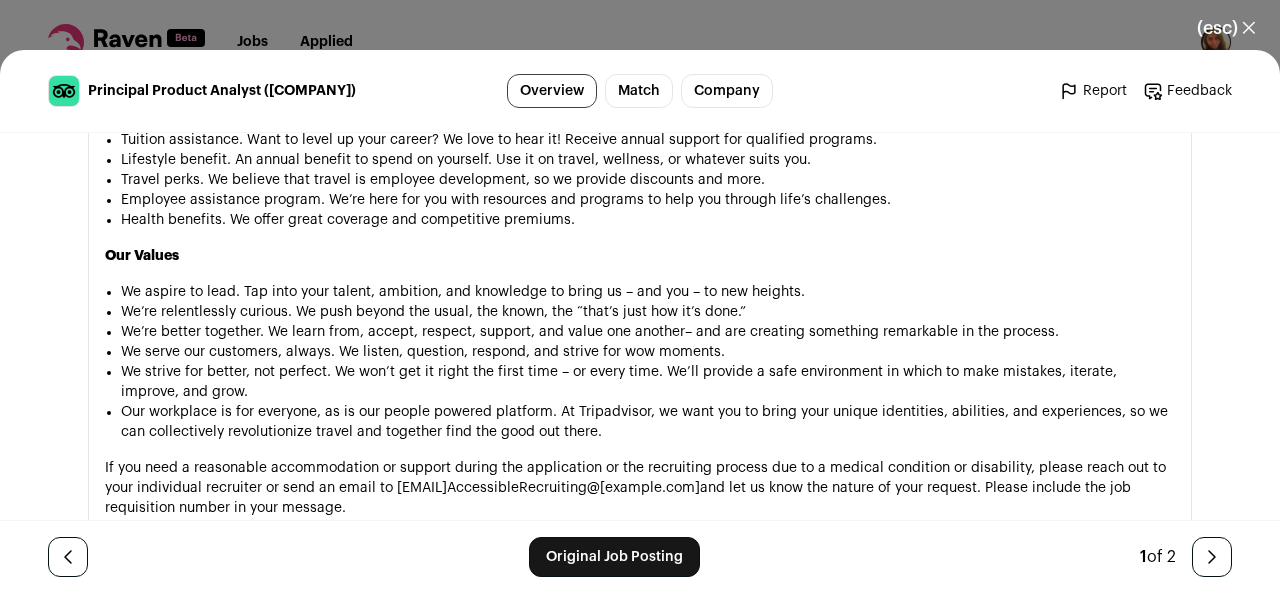 scroll, scrollTop: 2025, scrollLeft: 0, axis: vertical 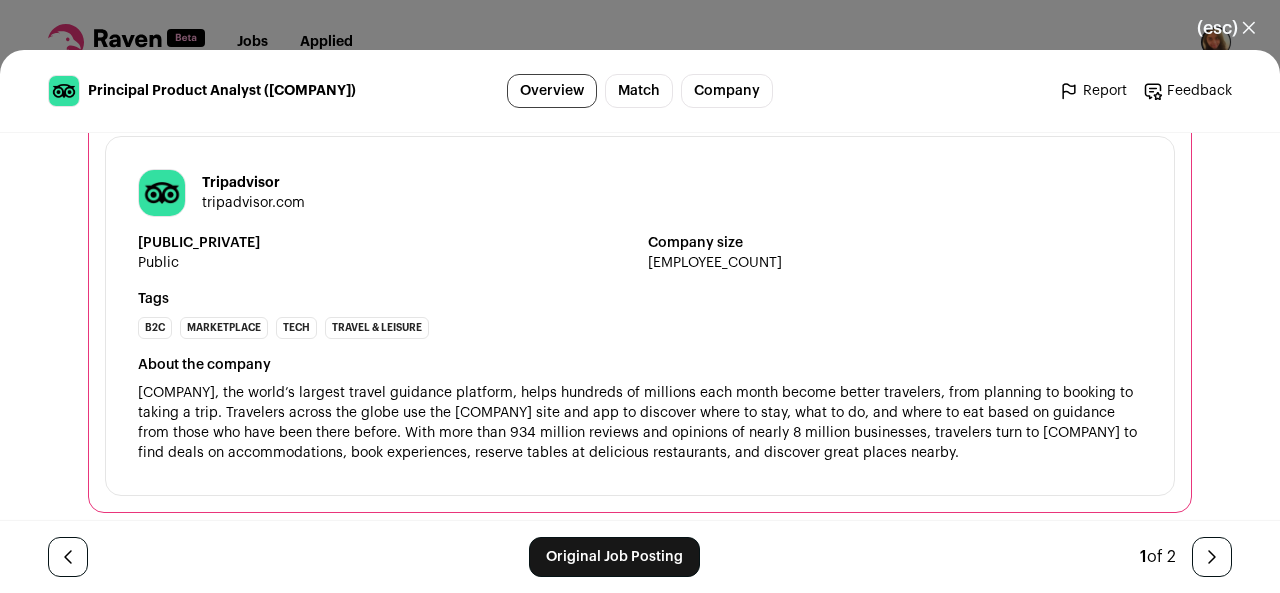 drag, startPoint x: 262, startPoint y: 515, endPoint x: 136, endPoint y: 291, distance: 257.00583 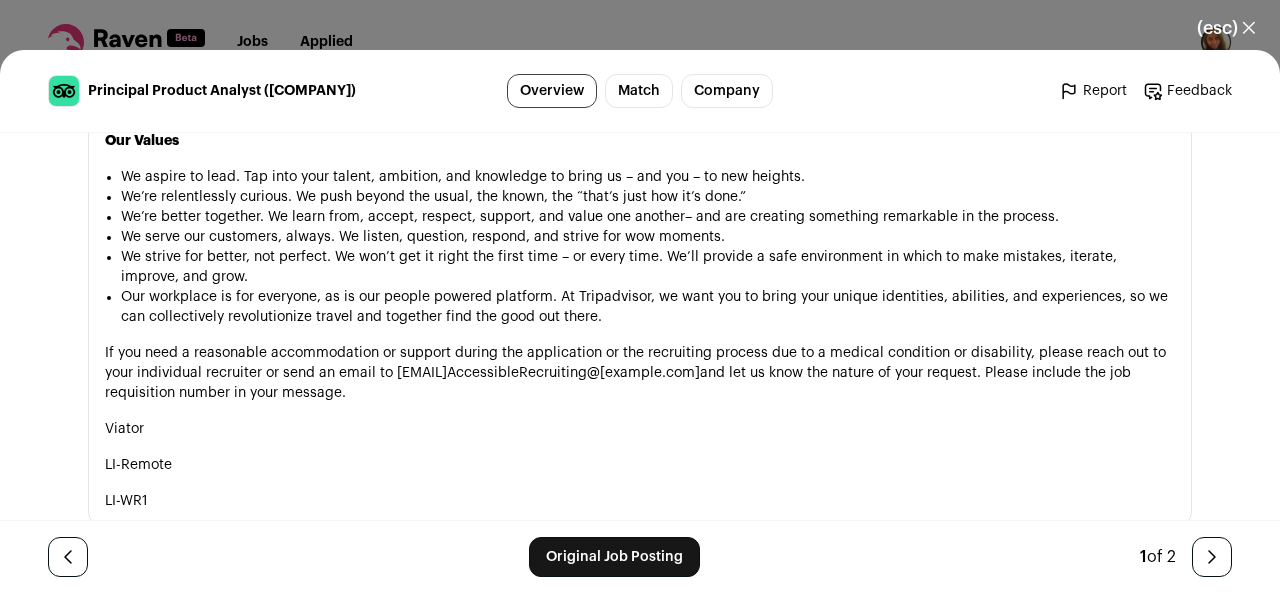 scroll, scrollTop: 2154, scrollLeft: 0, axis: vertical 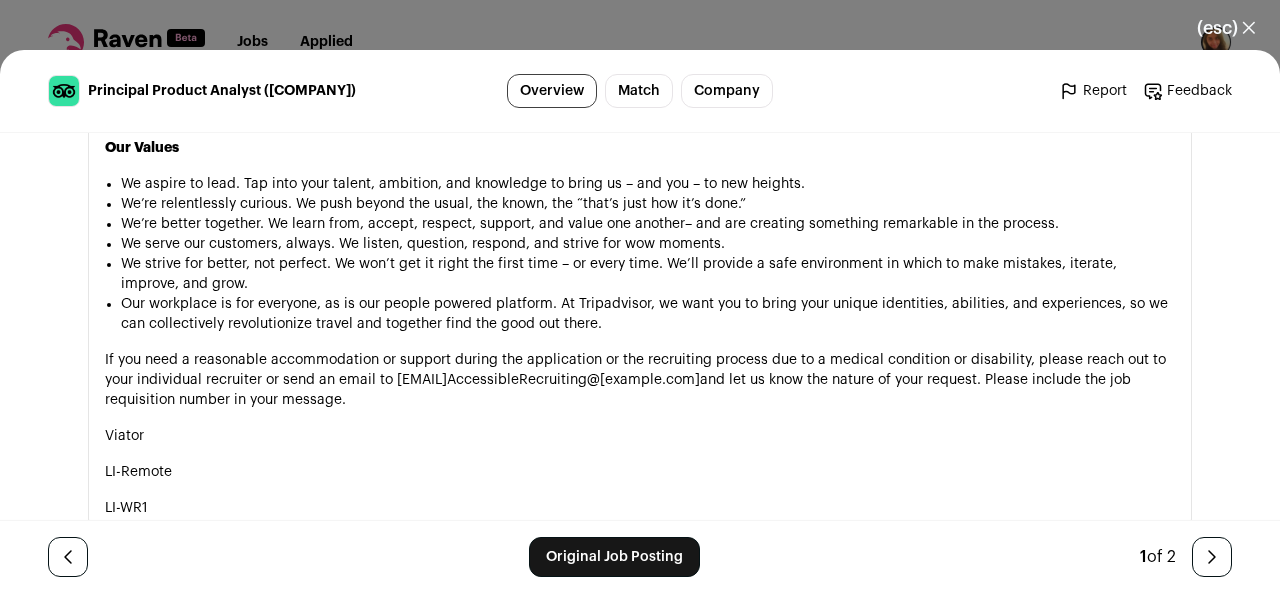 click on "If you need a reasonable accommodation or support during the application or the recruiting process due to a medical condition or disability, please reach out to your individual recruiter or send an email to  AccessibleRecruiting@Tripadvisor.com  and let us know the nature of your request. Please include the job requisition number in your message." at bounding box center [640, 370] 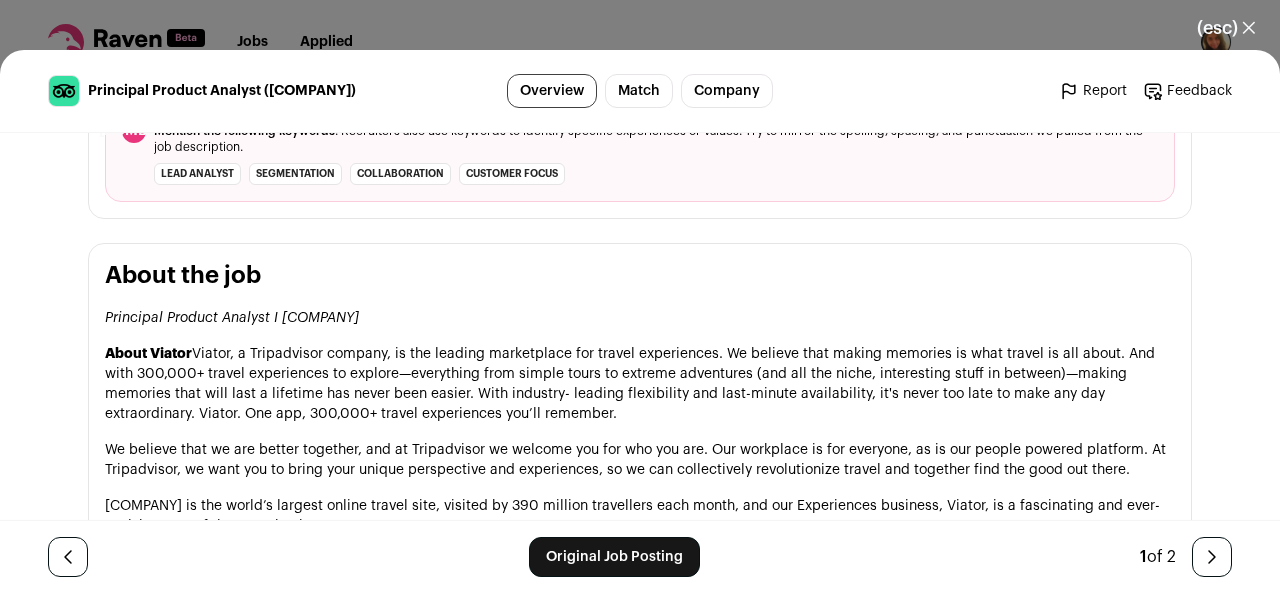 scroll, scrollTop: 913, scrollLeft: 0, axis: vertical 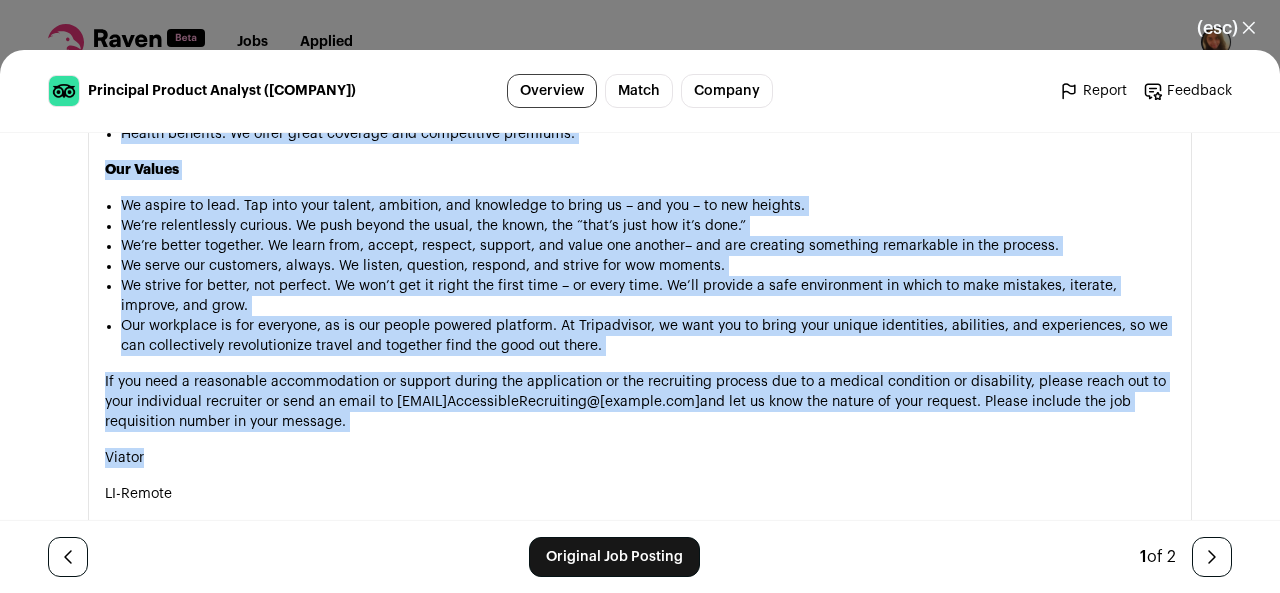 drag, startPoint x: 100, startPoint y: 306, endPoint x: 276, endPoint y: 432, distance: 216.45323 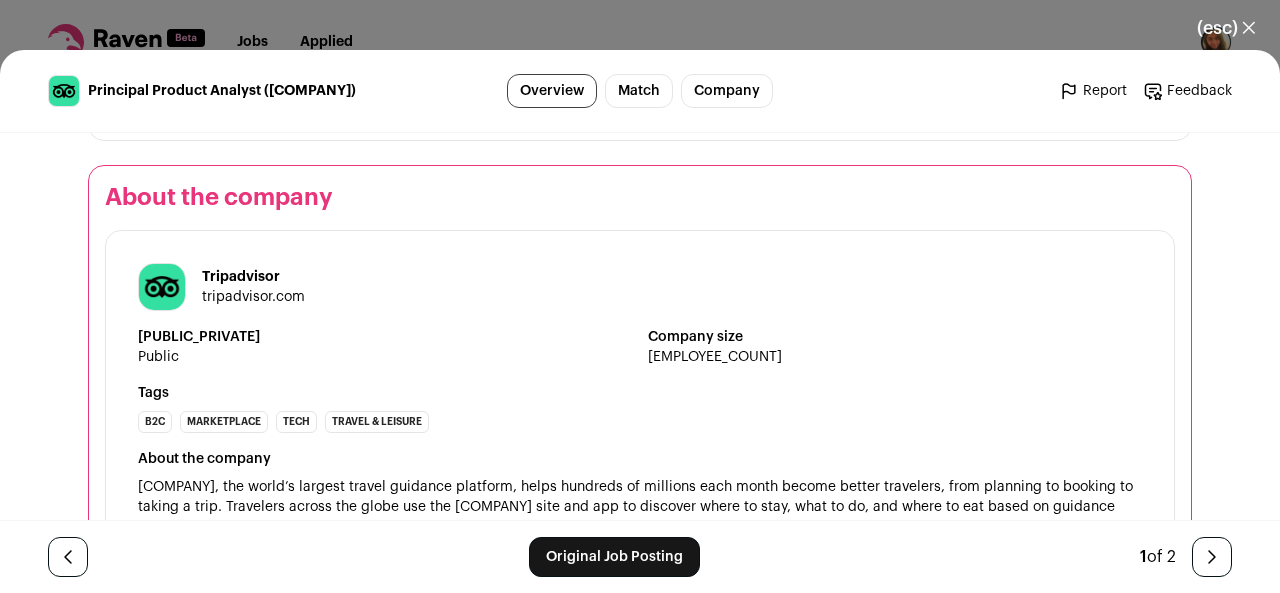 scroll, scrollTop: 2547, scrollLeft: 0, axis: vertical 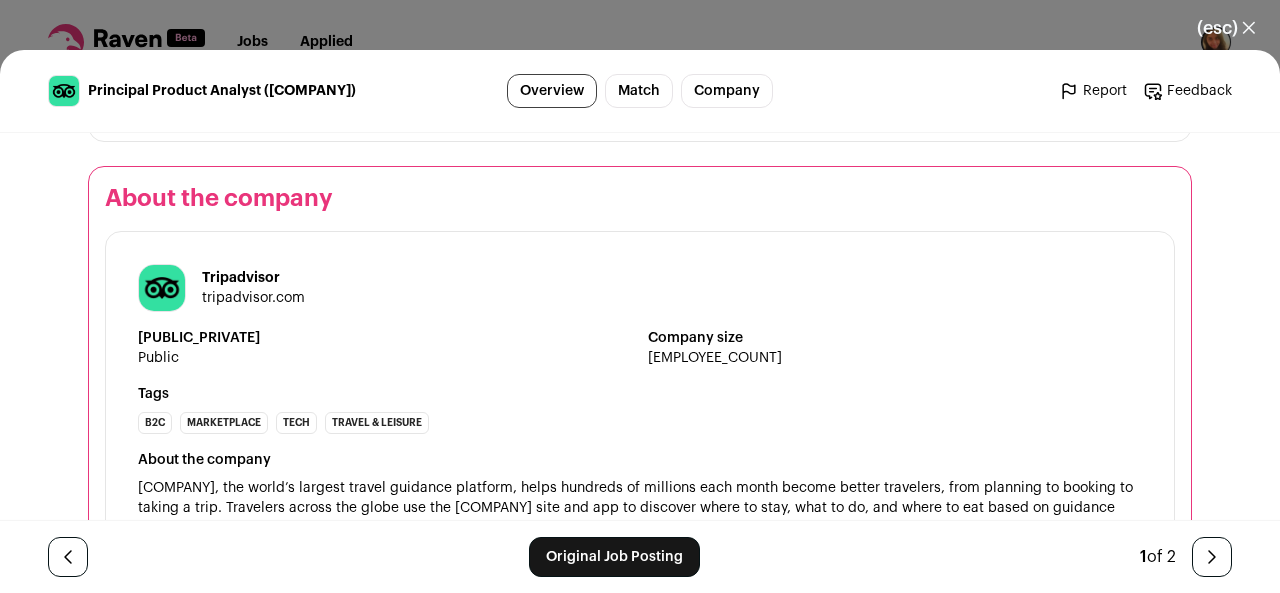 click on "Tags" at bounding box center [640, 374] 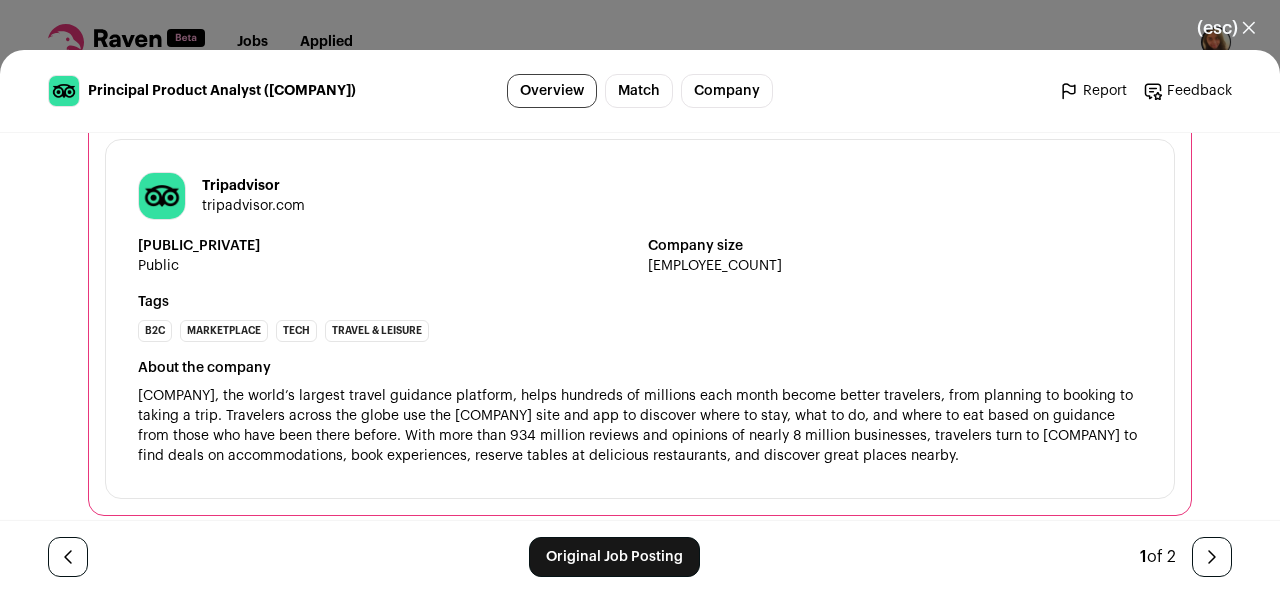 scroll, scrollTop: 2642, scrollLeft: 0, axis: vertical 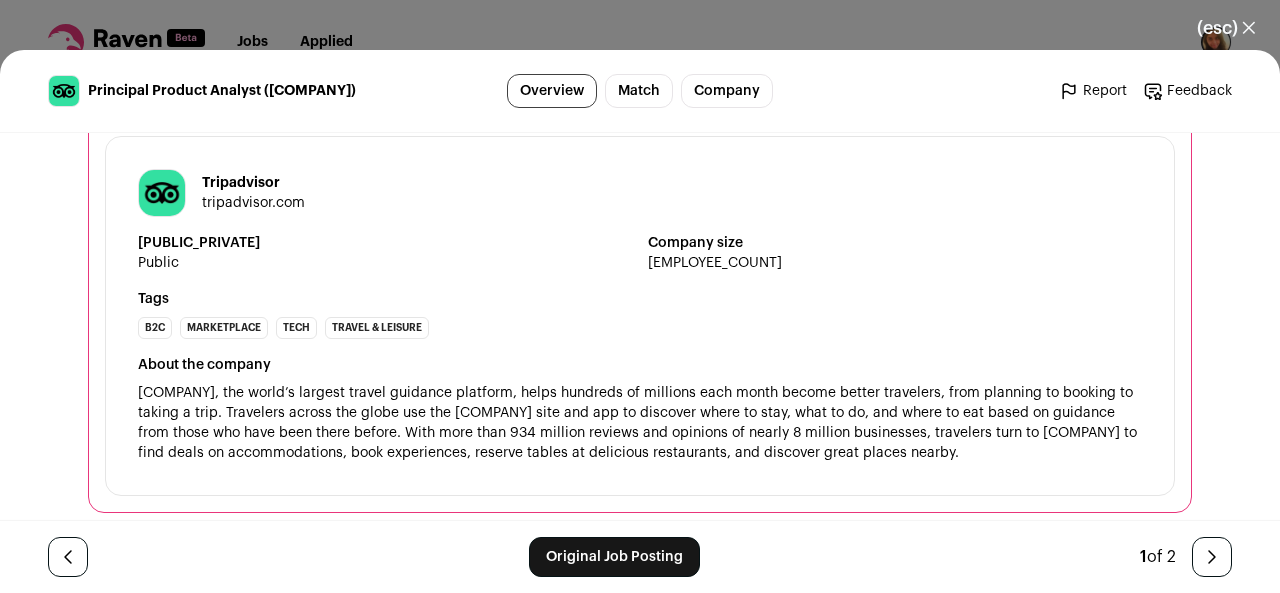 click at bounding box center (1212, 557) 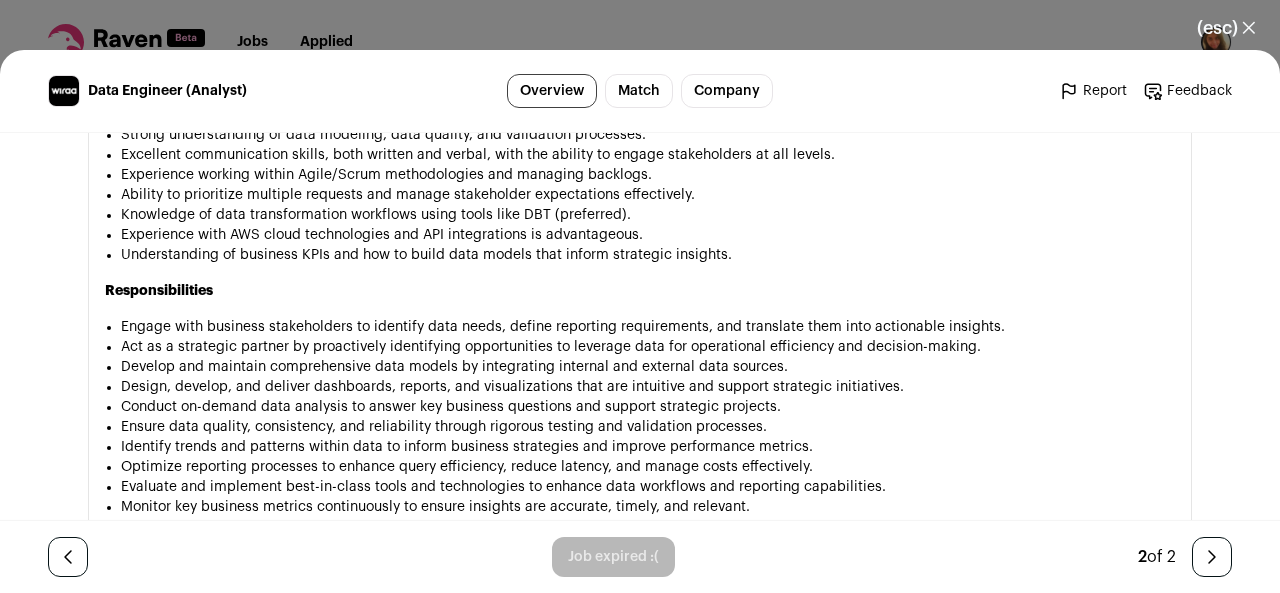 scroll, scrollTop: 1484, scrollLeft: 0, axis: vertical 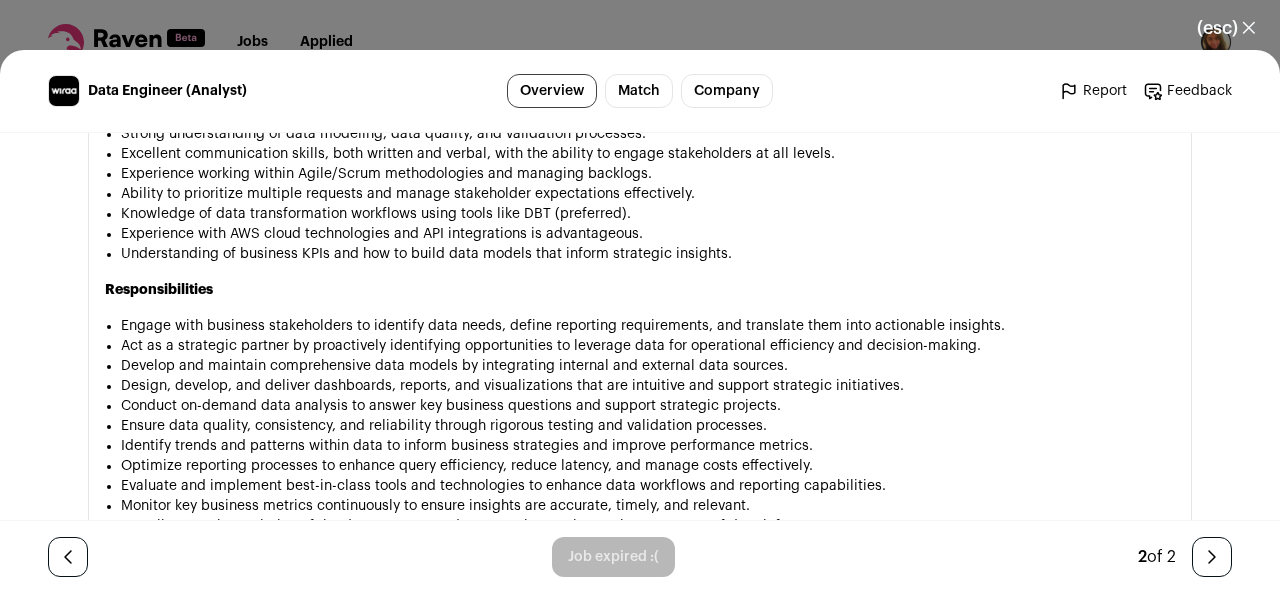 click on "(esc) ✕" at bounding box center (1226, 28) 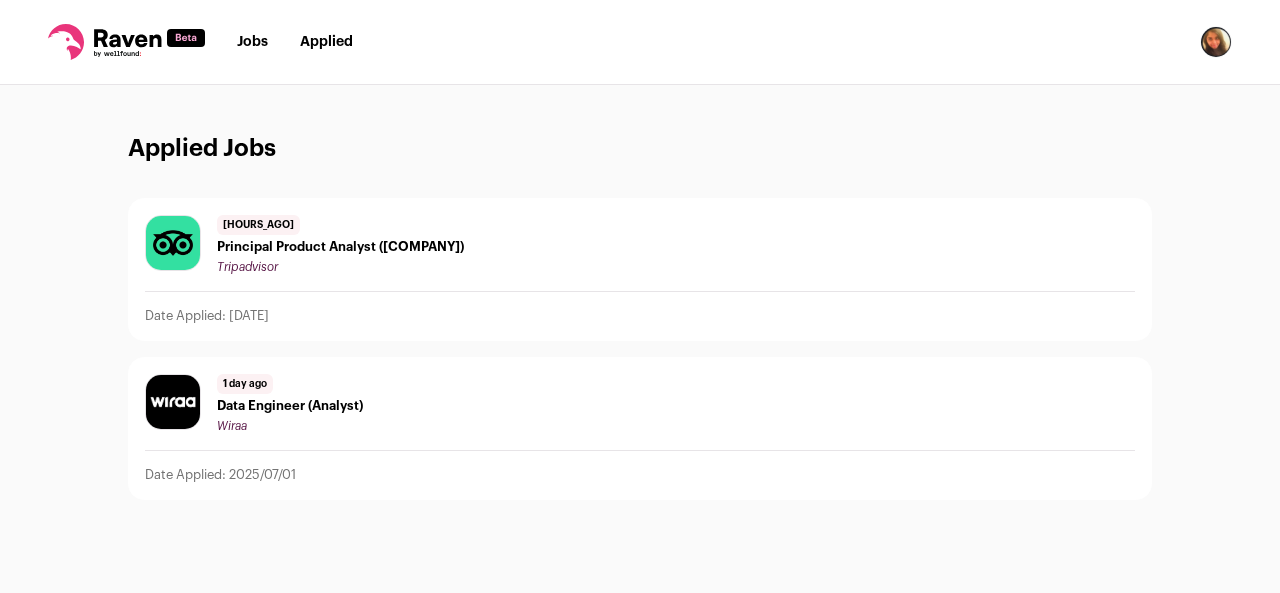 click on "Principal Product Analyst (viator)" at bounding box center (320, 247) 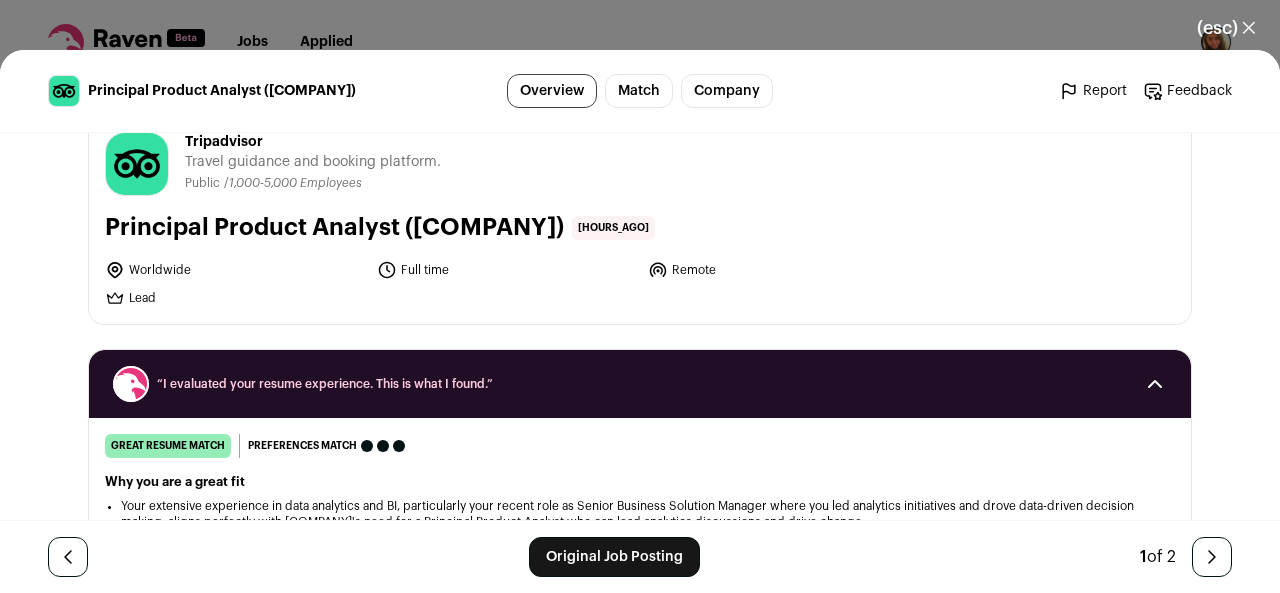 scroll, scrollTop: 24, scrollLeft: 0, axis: vertical 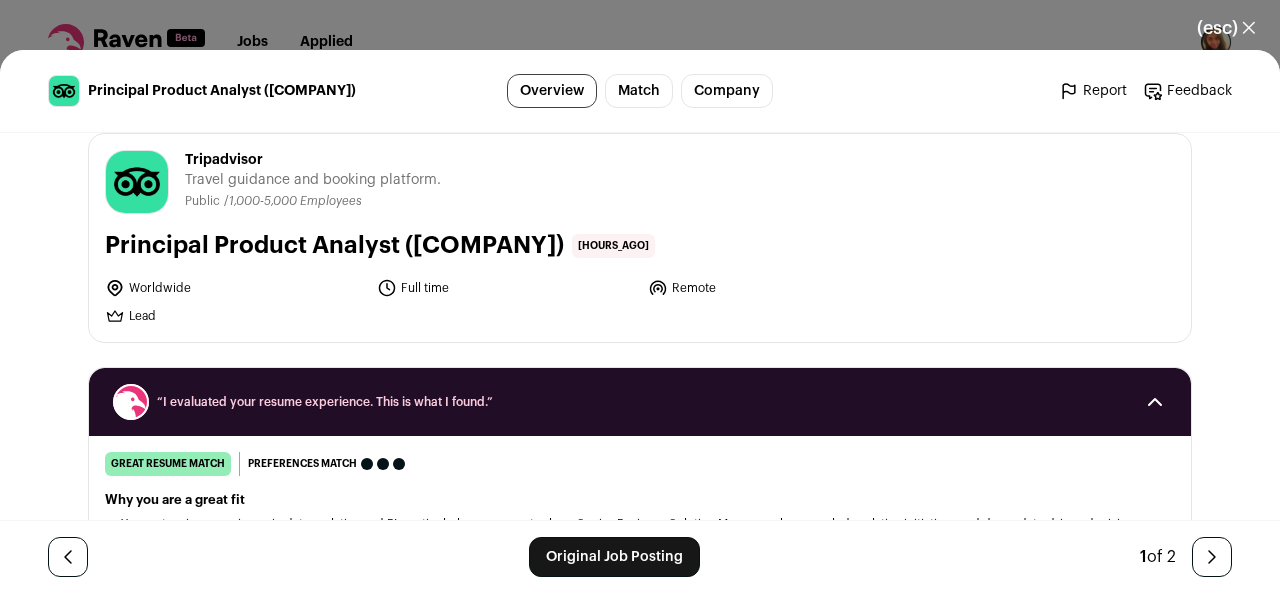 click on "Worldwide
Full time
Remote
Lead" at bounding box center (506, 302) 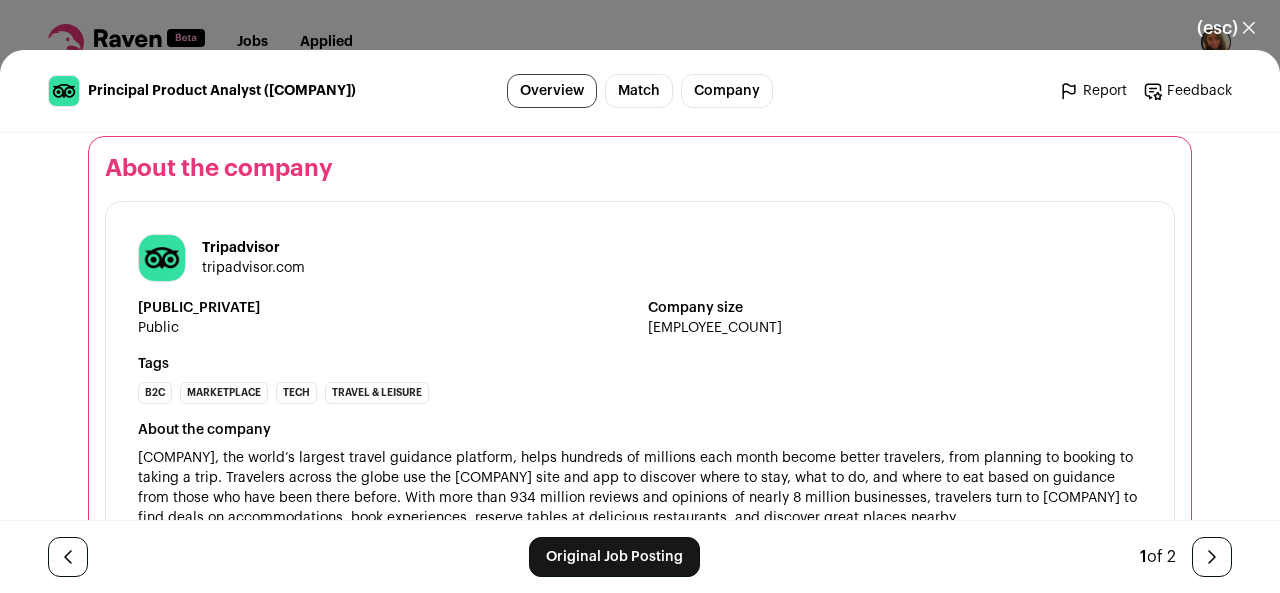 scroll, scrollTop: 2642, scrollLeft: 0, axis: vertical 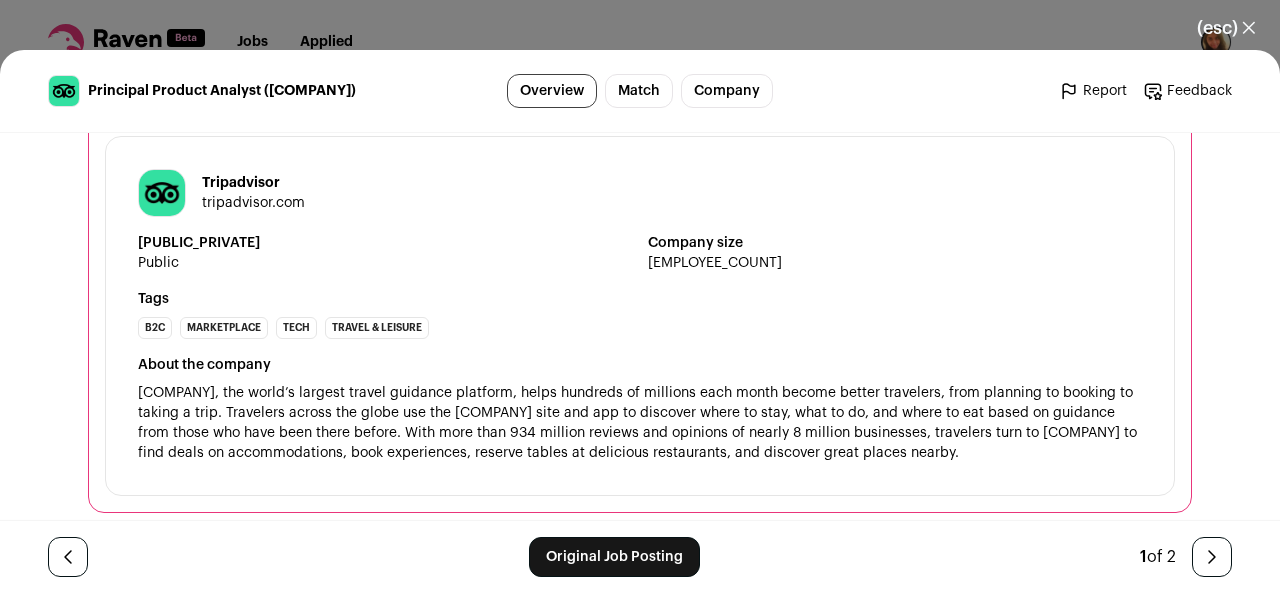 click on "Original Job Posting" at bounding box center (614, 557) 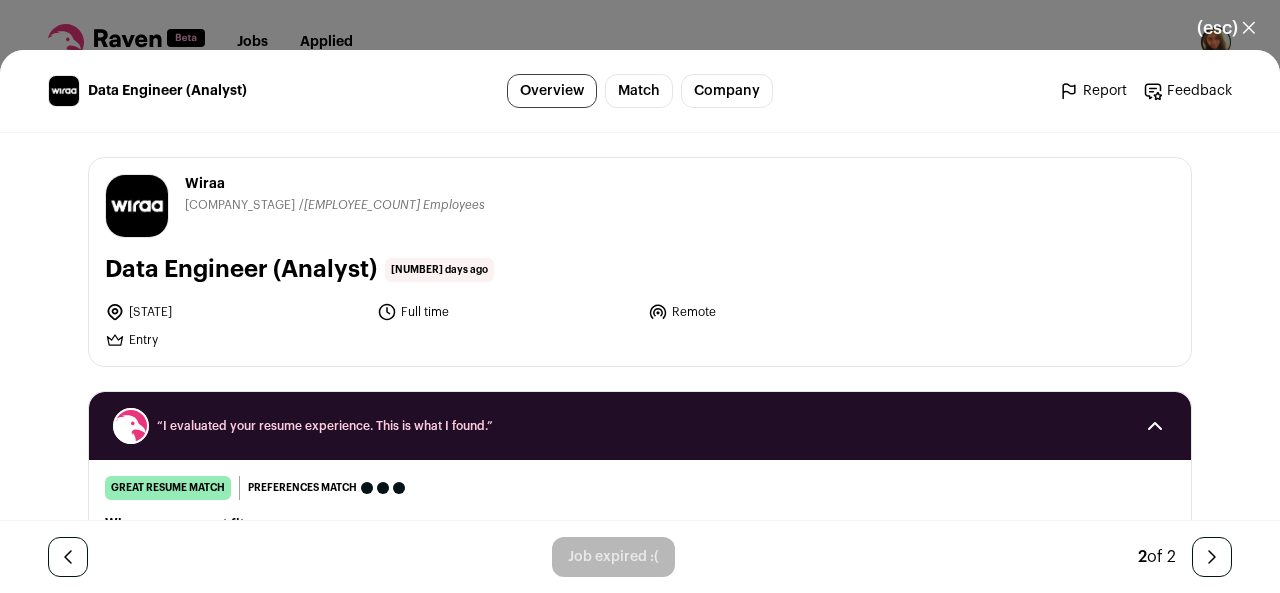 click on "(esc) ✕" at bounding box center (1226, 28) 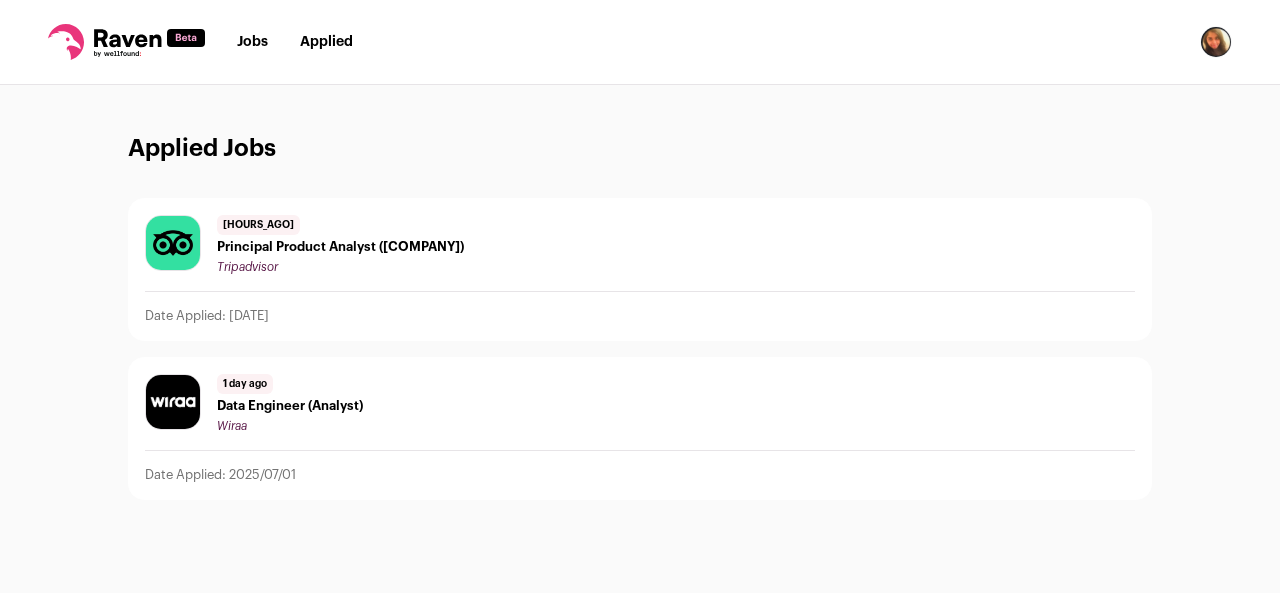 click on "Jobs
Applied
Settings
Notifications
Preferences
Resume
FAQs
Logout" at bounding box center (640, 42) 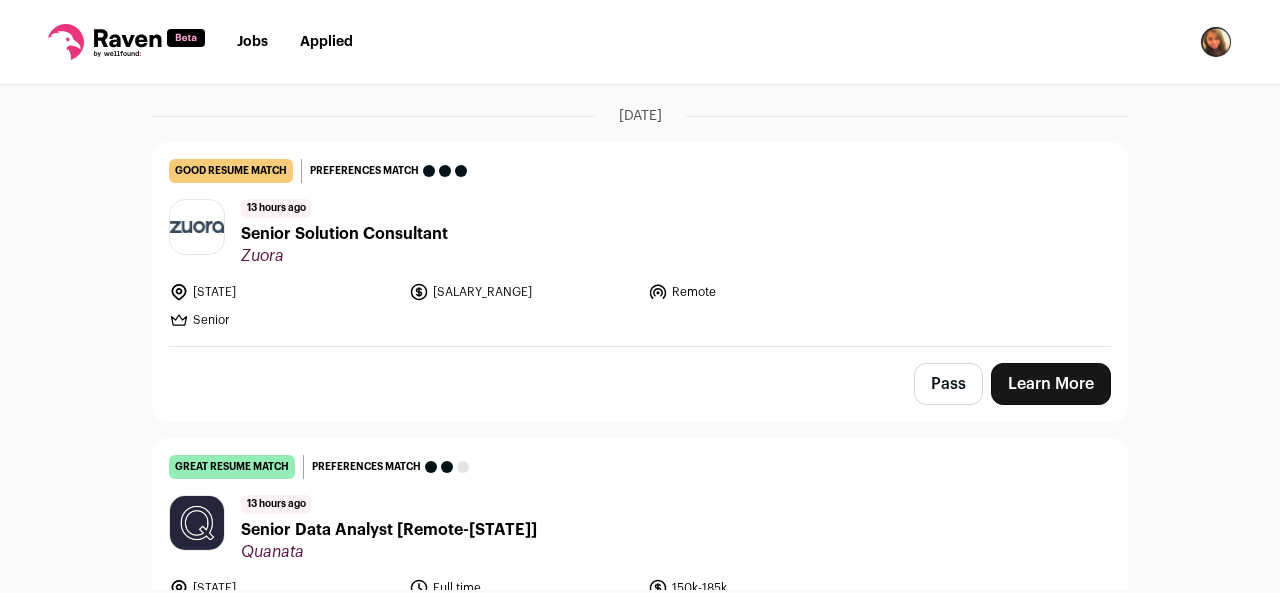 scroll, scrollTop: 144, scrollLeft: 0, axis: vertical 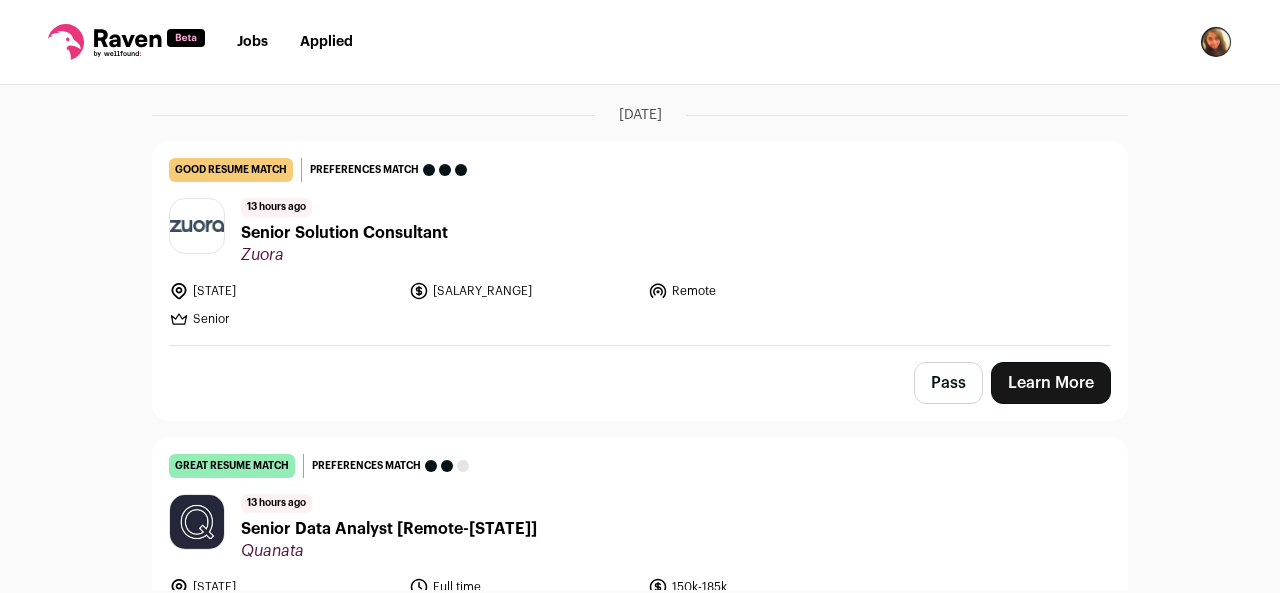 click on "Senior Solution Consultant" at bounding box center [344, 233] 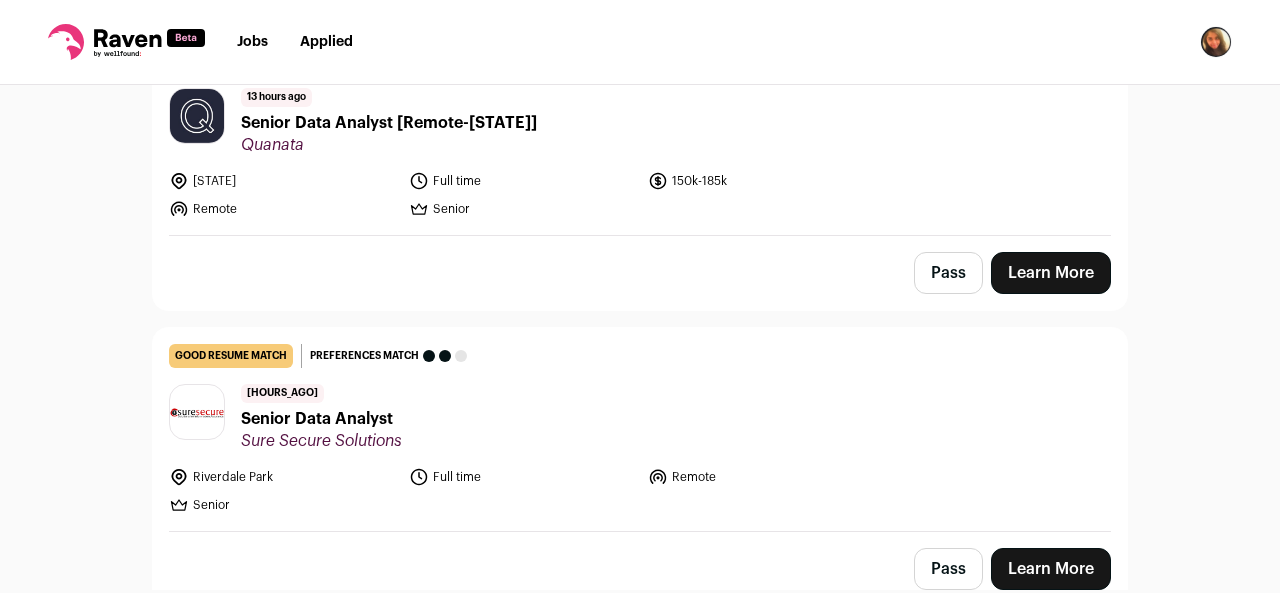 scroll, scrollTop: 612, scrollLeft: 0, axis: vertical 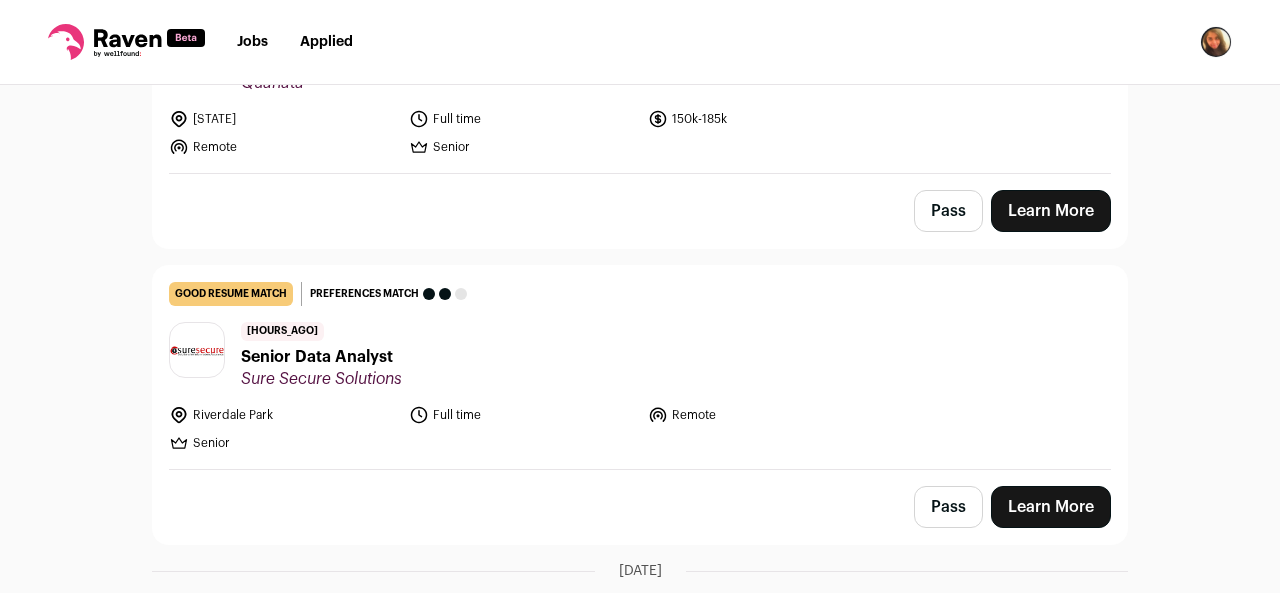 click on "Senior Data Analyst" at bounding box center [321, 357] 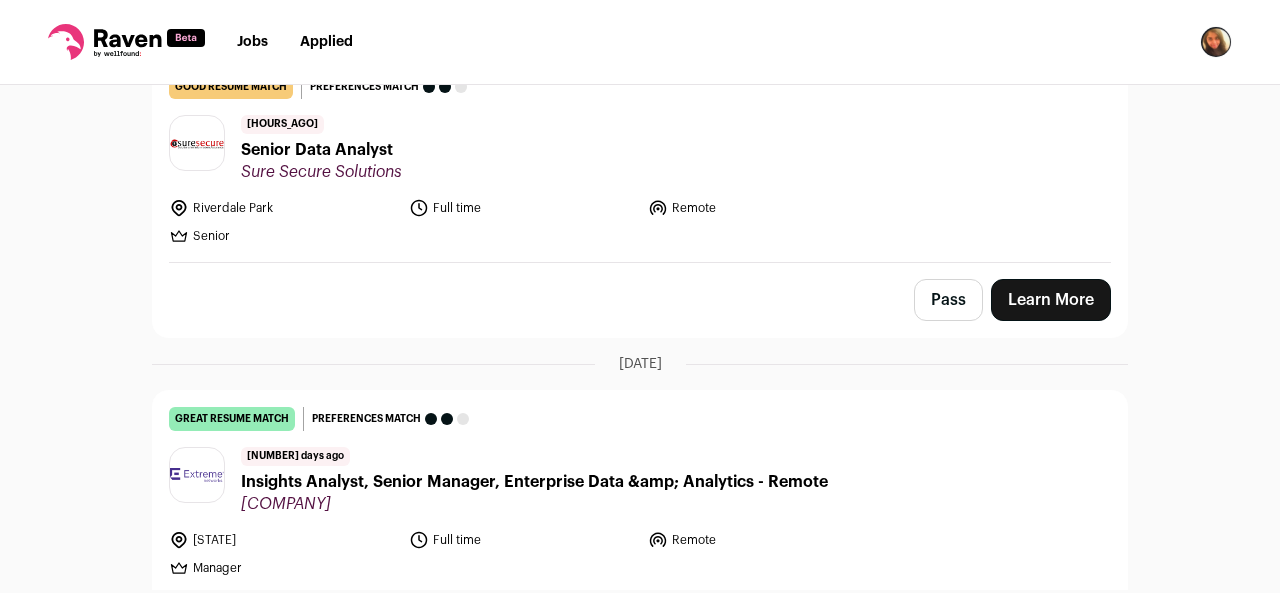scroll, scrollTop: 869, scrollLeft: 0, axis: vertical 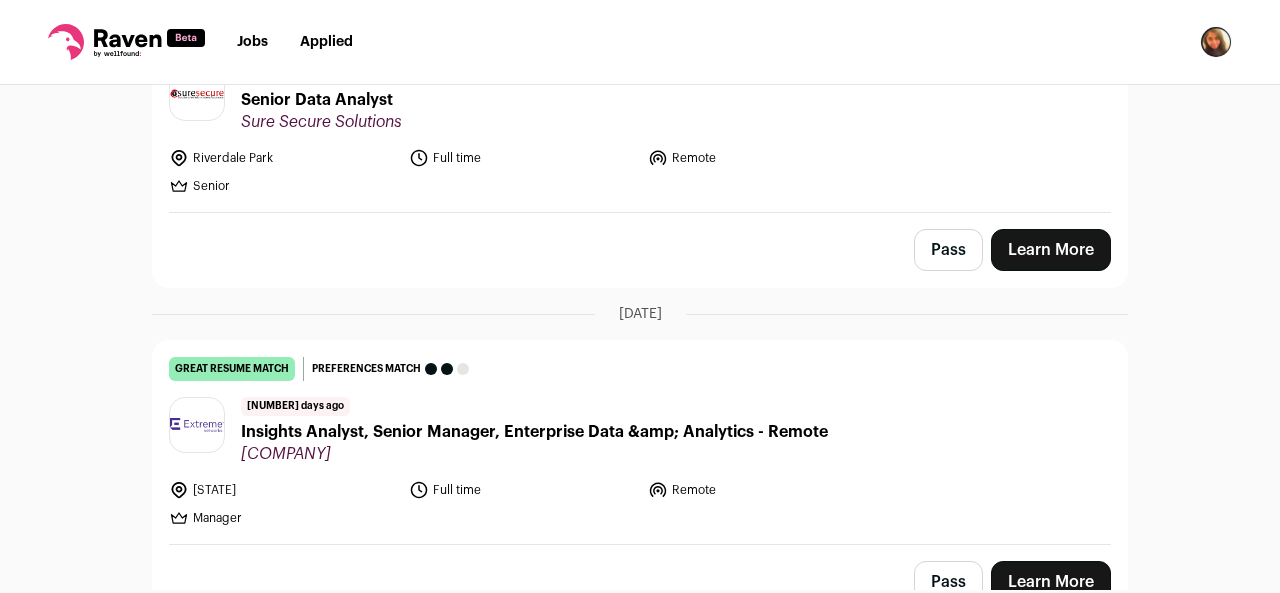 click on "Insights Analyst, Senior Manager, Enterprise Data & Analytics - Remote" at bounding box center (534, 432) 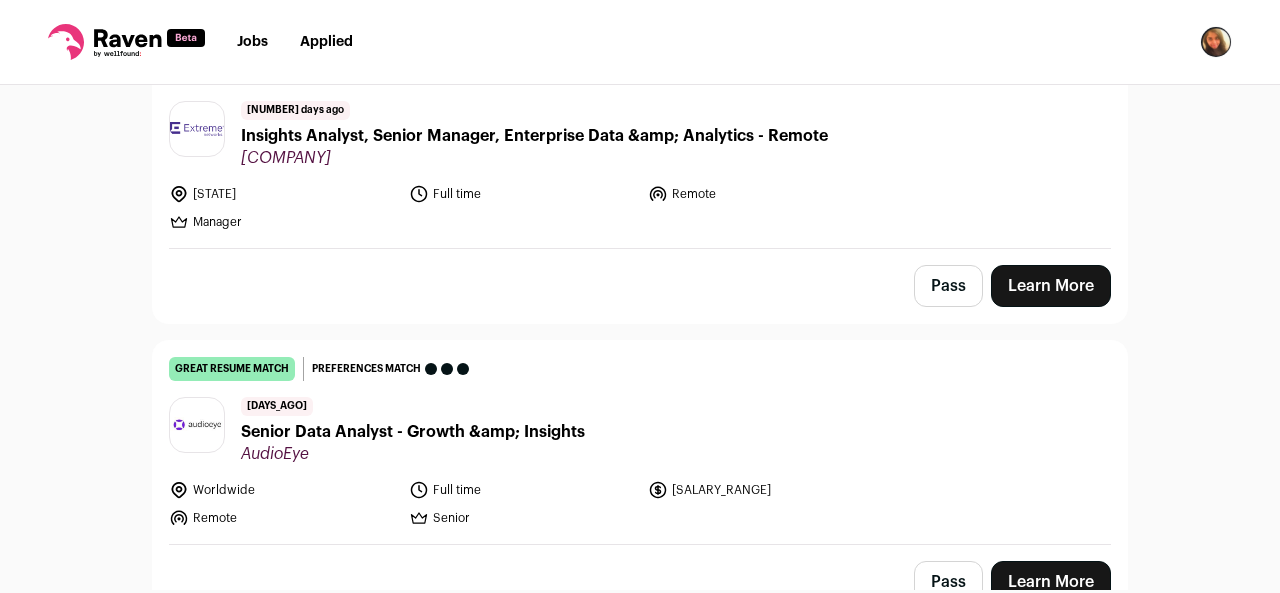 scroll, scrollTop: 1186, scrollLeft: 0, axis: vertical 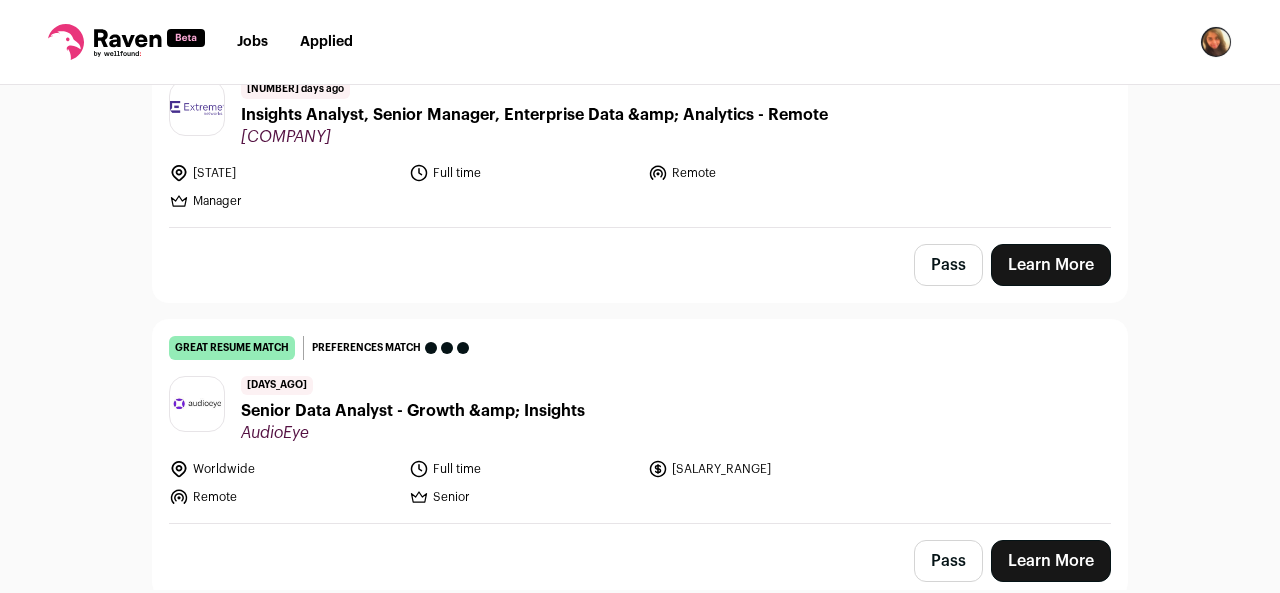 click on "Senior Data Analyst - Growth & Insights" at bounding box center (393, 411) 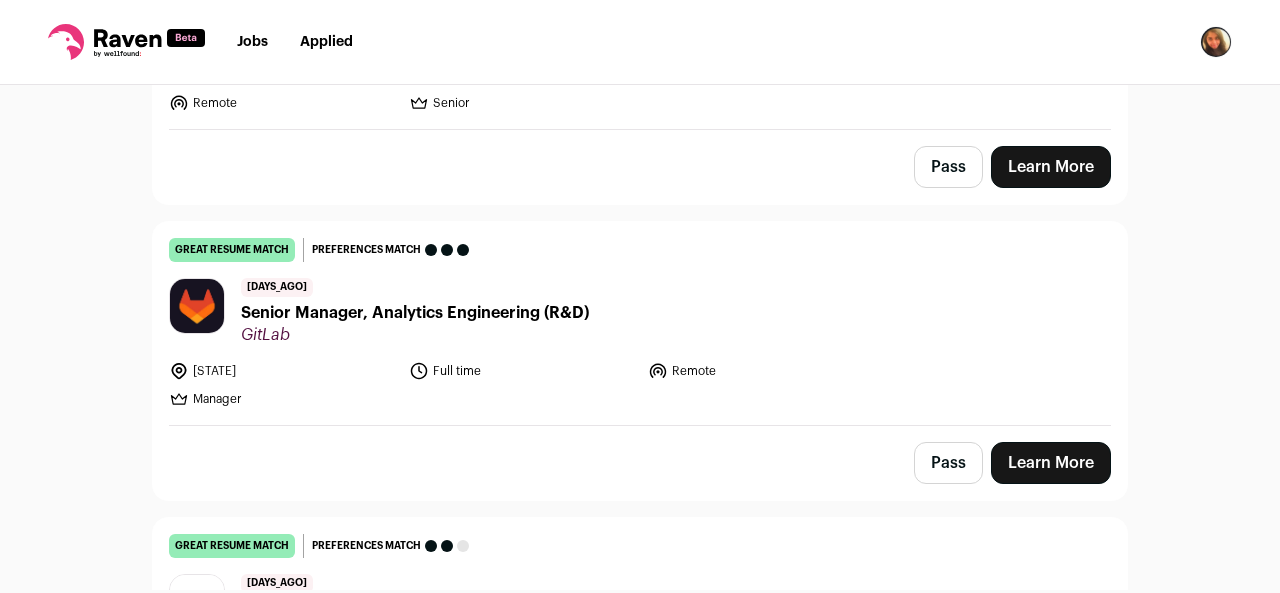 scroll, scrollTop: 1581, scrollLeft: 0, axis: vertical 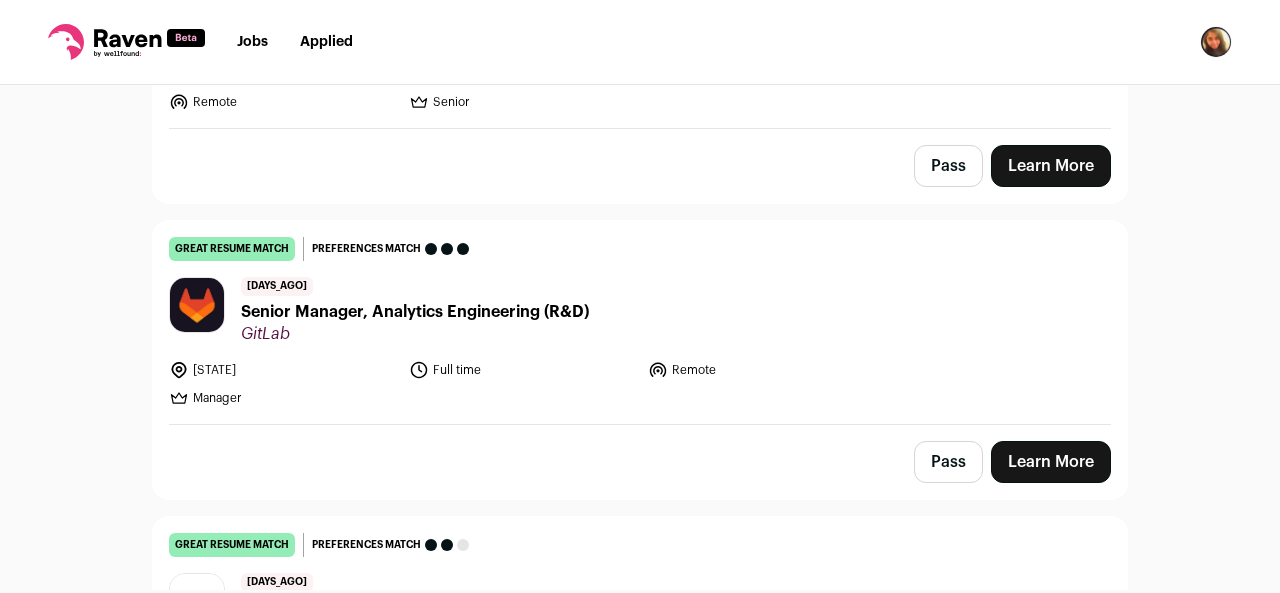 click on "Senior Manager, Analytics Engineering (R&D)" at bounding box center [415, 312] 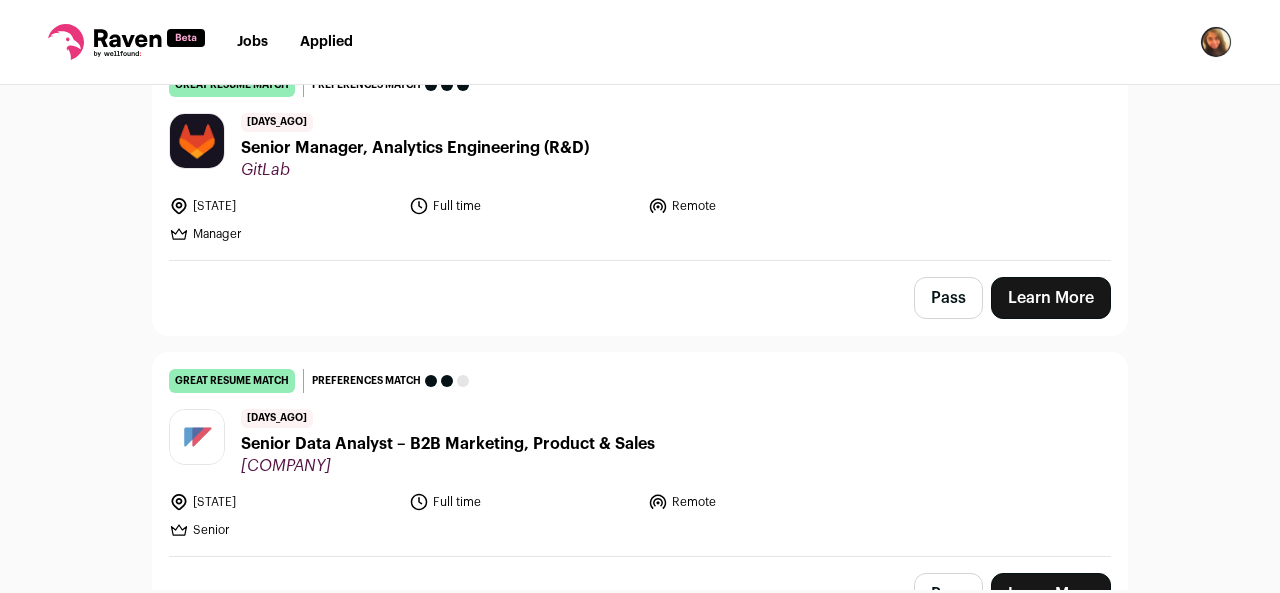 scroll, scrollTop: 1754, scrollLeft: 0, axis: vertical 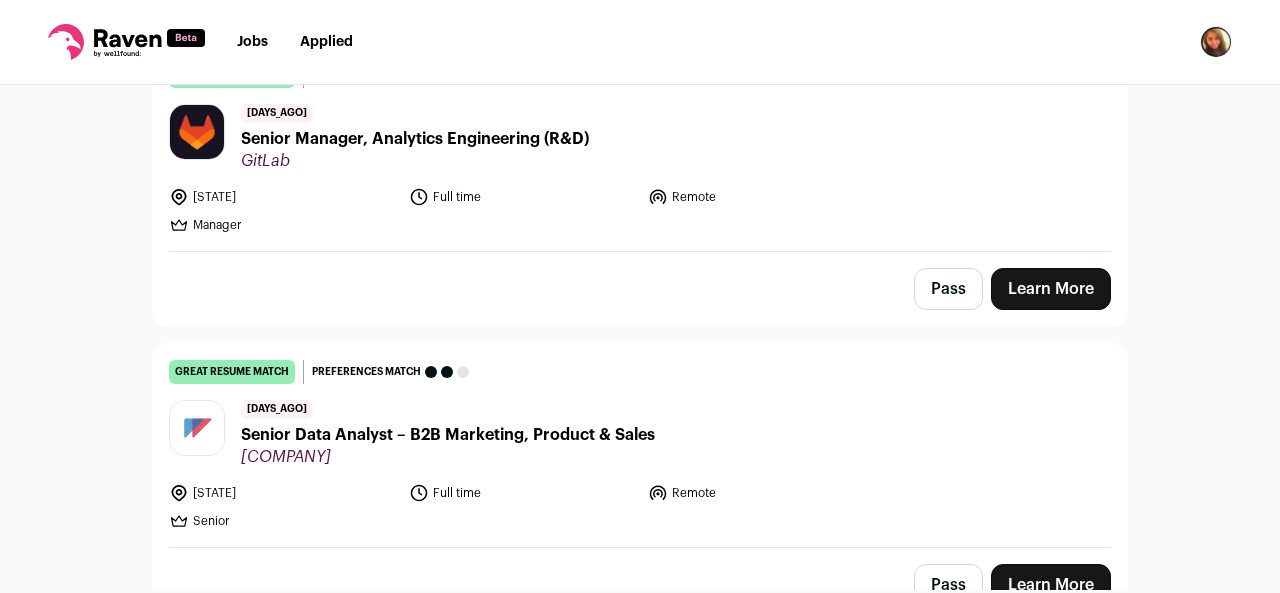 click on "Senior Data Analyst – B2B Marketing, Product & Sales" at bounding box center (448, 435) 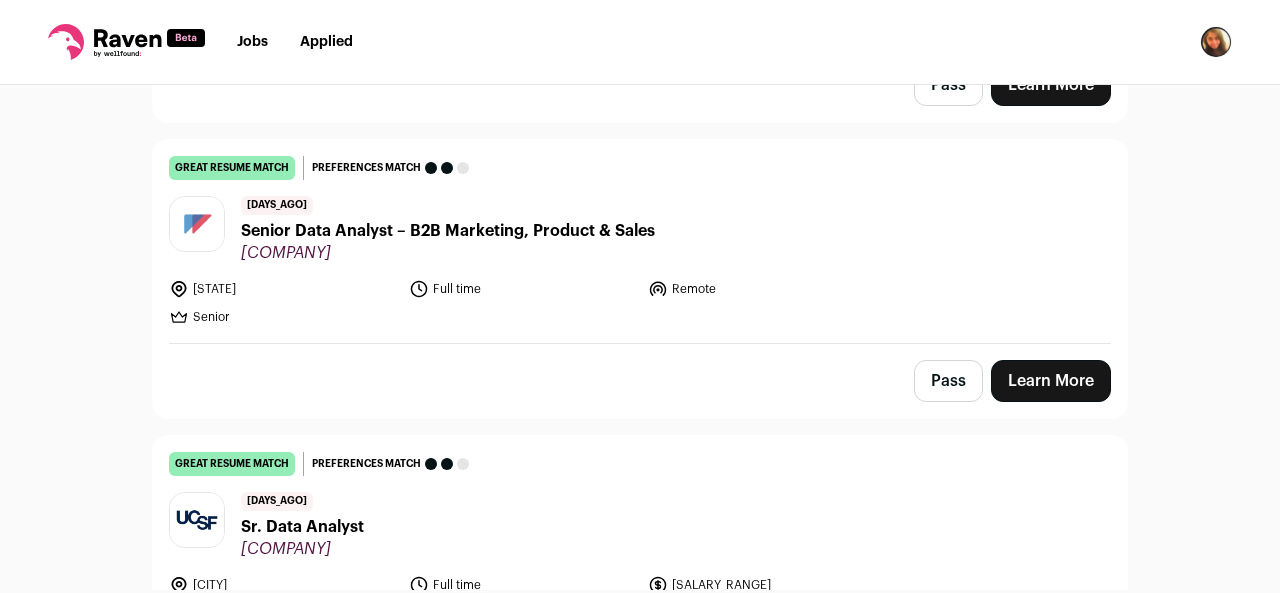 scroll, scrollTop: 1977, scrollLeft: 0, axis: vertical 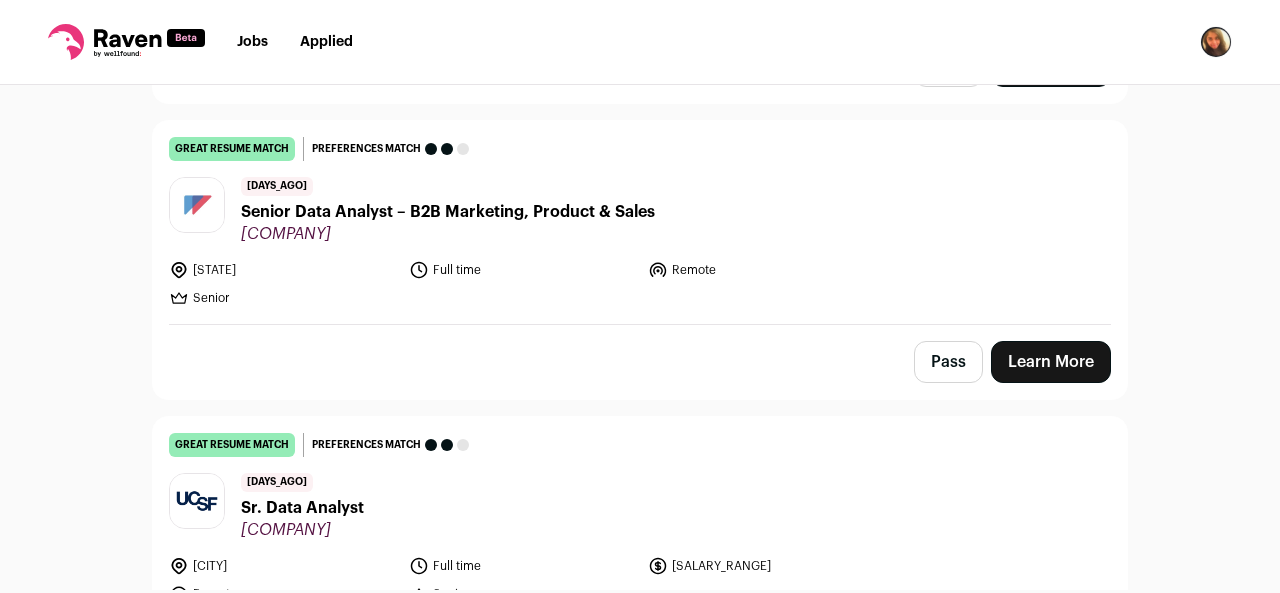click on "Sr. Data Analyst" at bounding box center (302, 508) 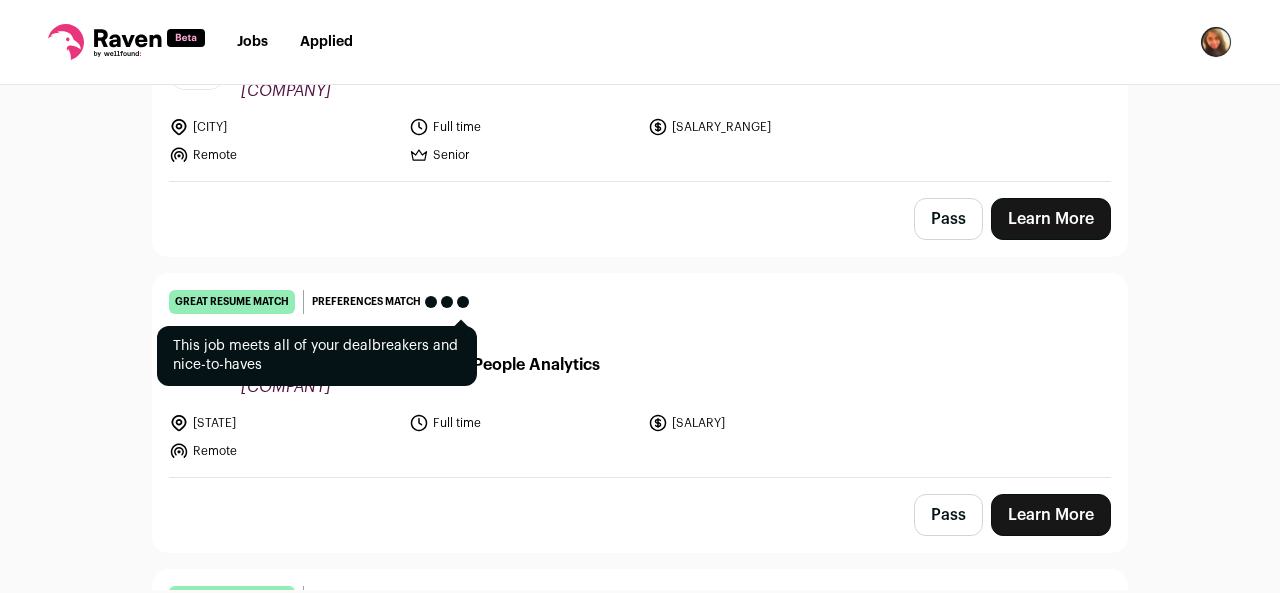 scroll, scrollTop: 2454, scrollLeft: 0, axis: vertical 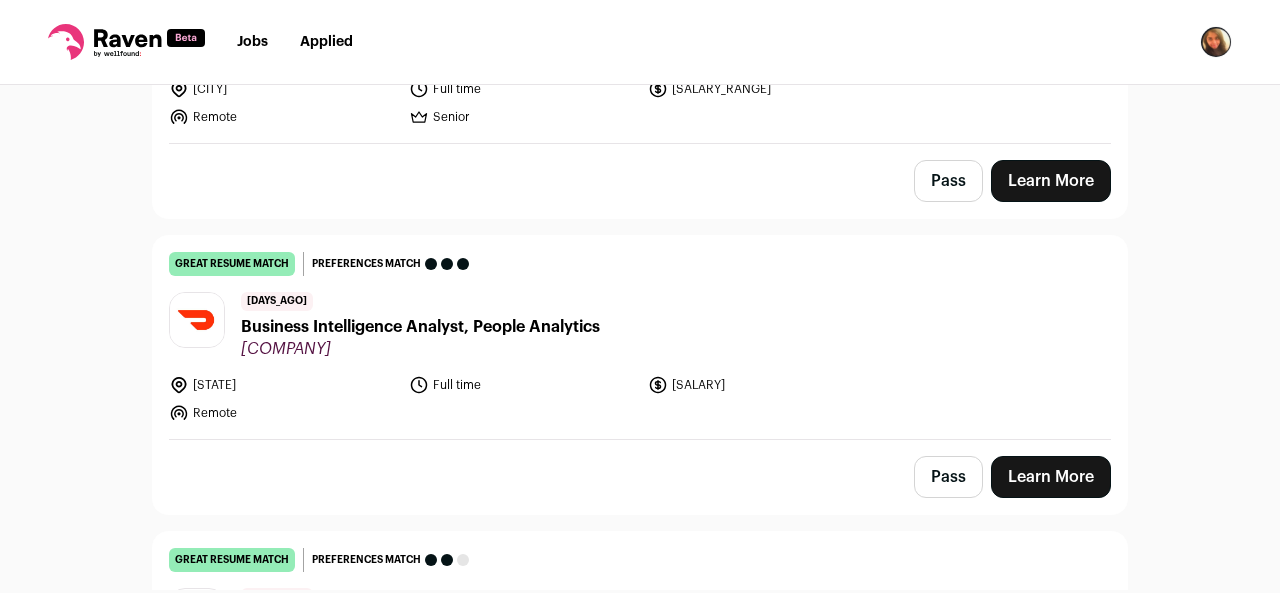 click on "Business Intelligence Analyst, People Analytics" at bounding box center [420, 327] 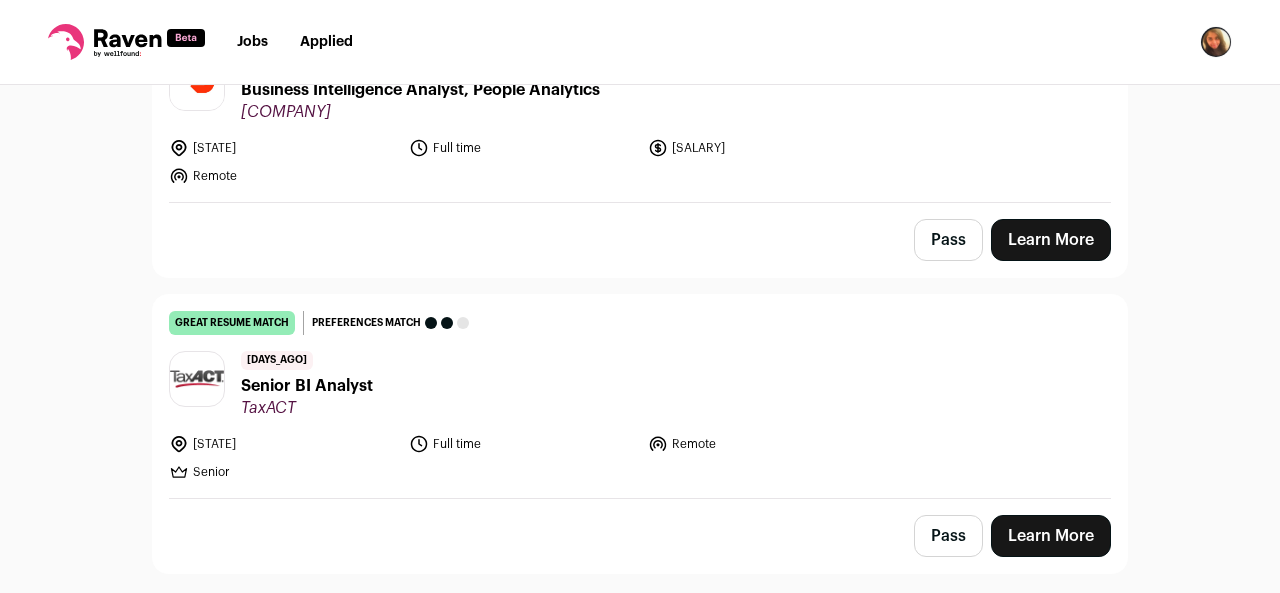 scroll, scrollTop: 2692, scrollLeft: 0, axis: vertical 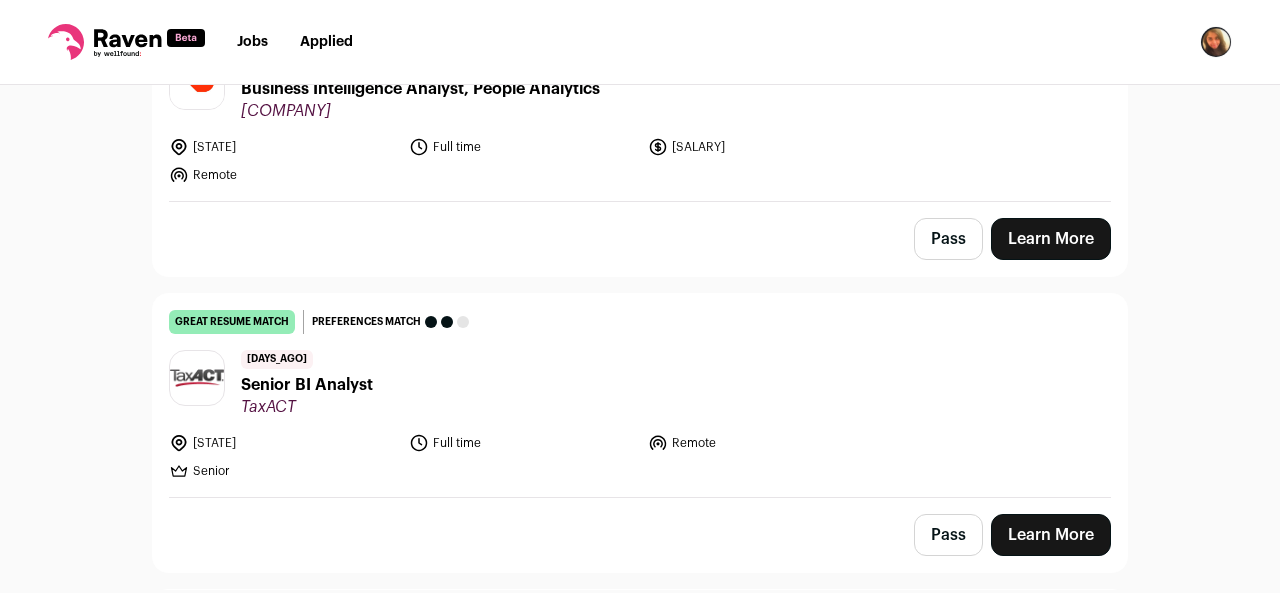 click on "Senior BI Analyst" at bounding box center [307, 385] 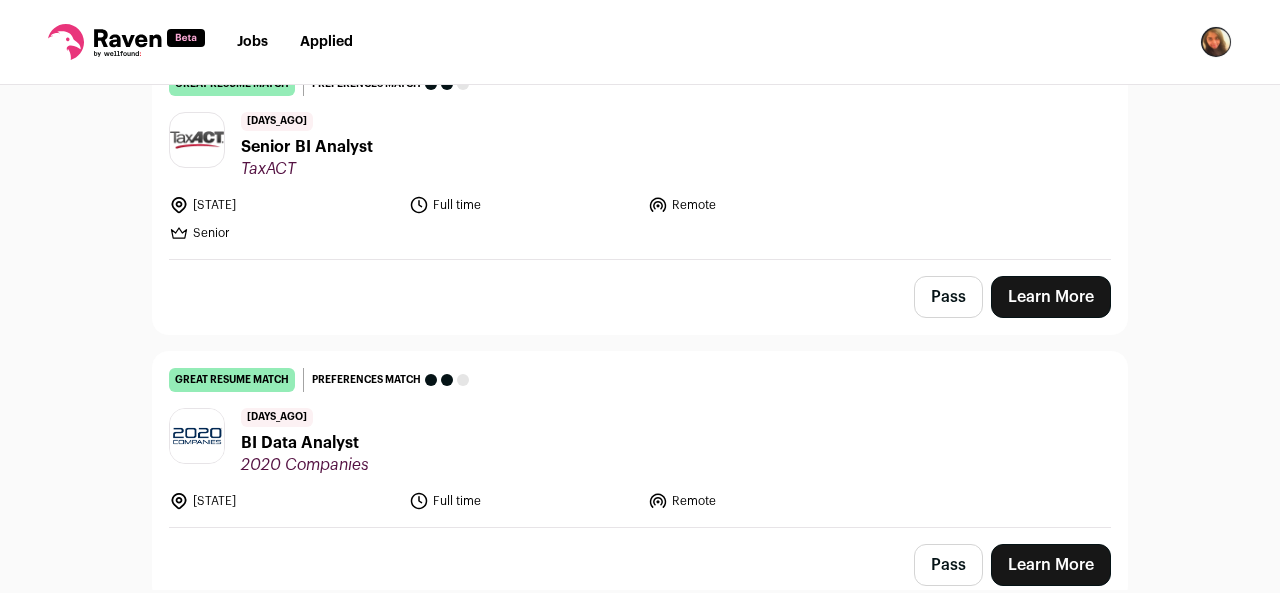 scroll, scrollTop: 2972, scrollLeft: 0, axis: vertical 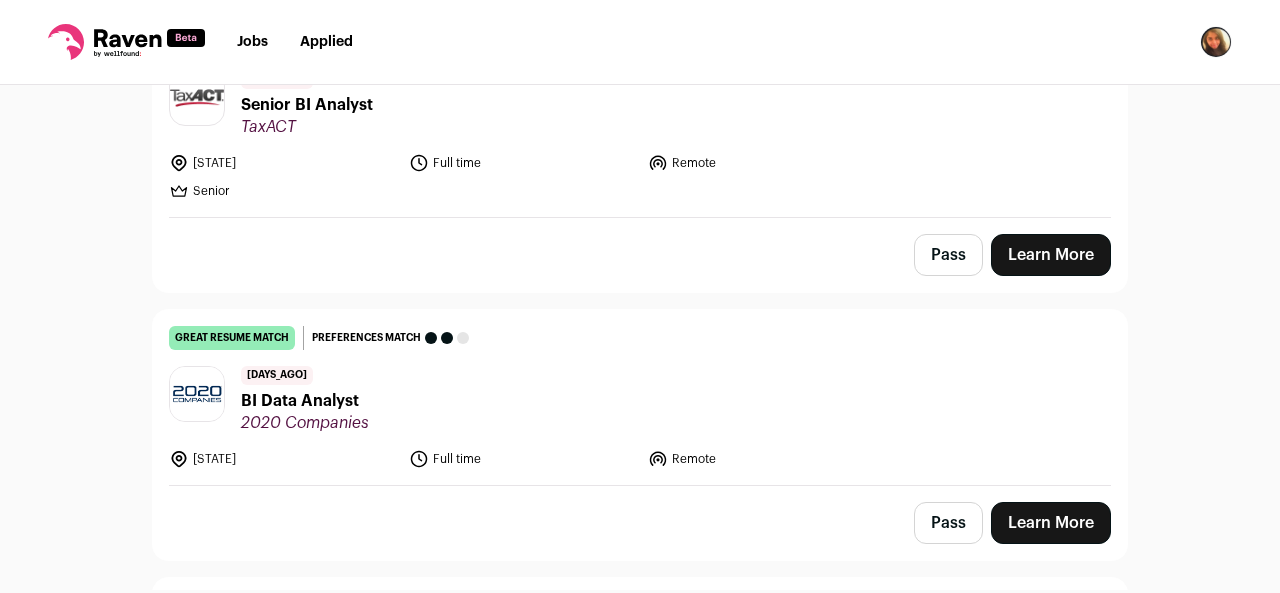 click on "BI Data Analyst" at bounding box center [324, 401] 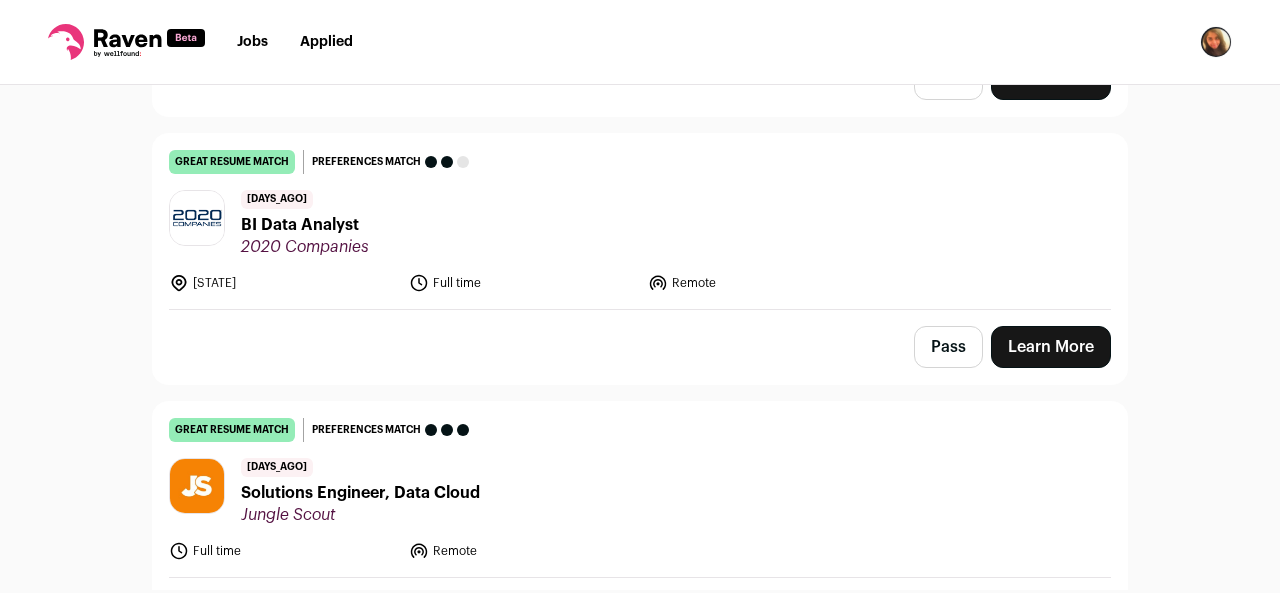 scroll, scrollTop: 3259, scrollLeft: 0, axis: vertical 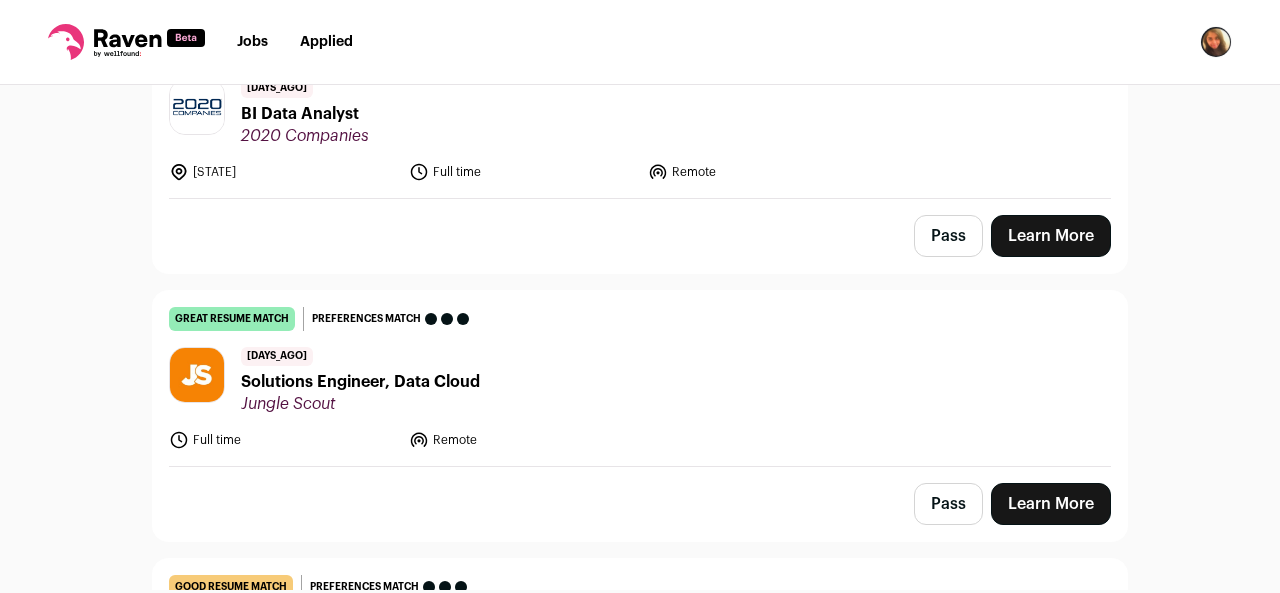 click on "Solutions Engineer, Data Cloud" at bounding box center (360, 382) 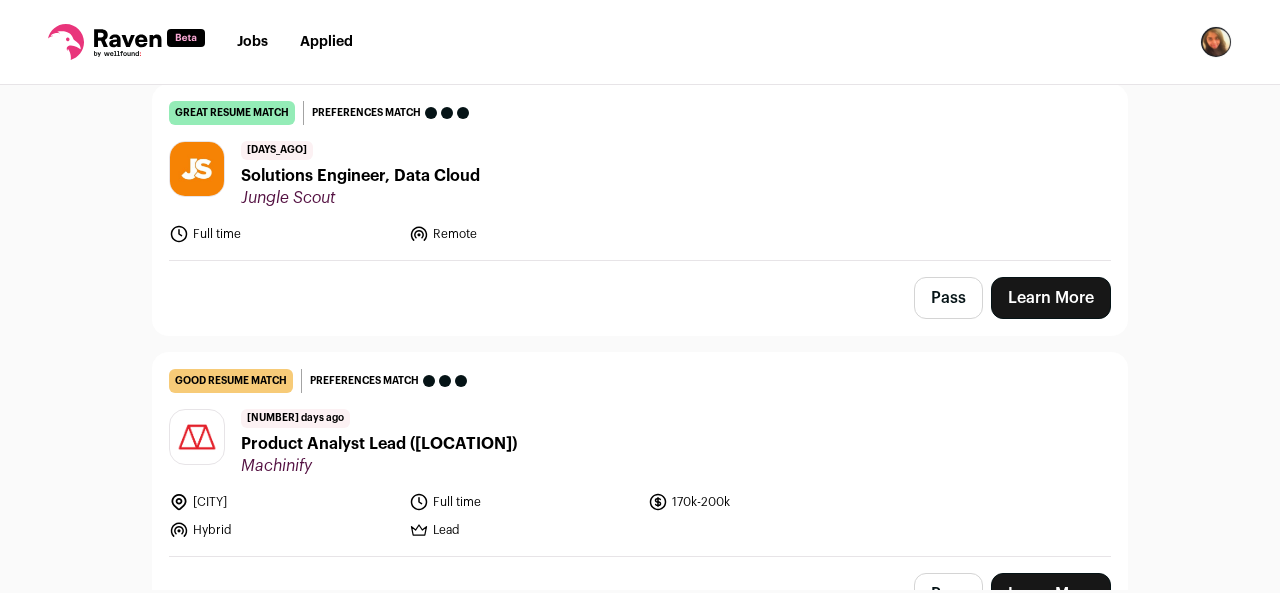 scroll, scrollTop: 3481, scrollLeft: 0, axis: vertical 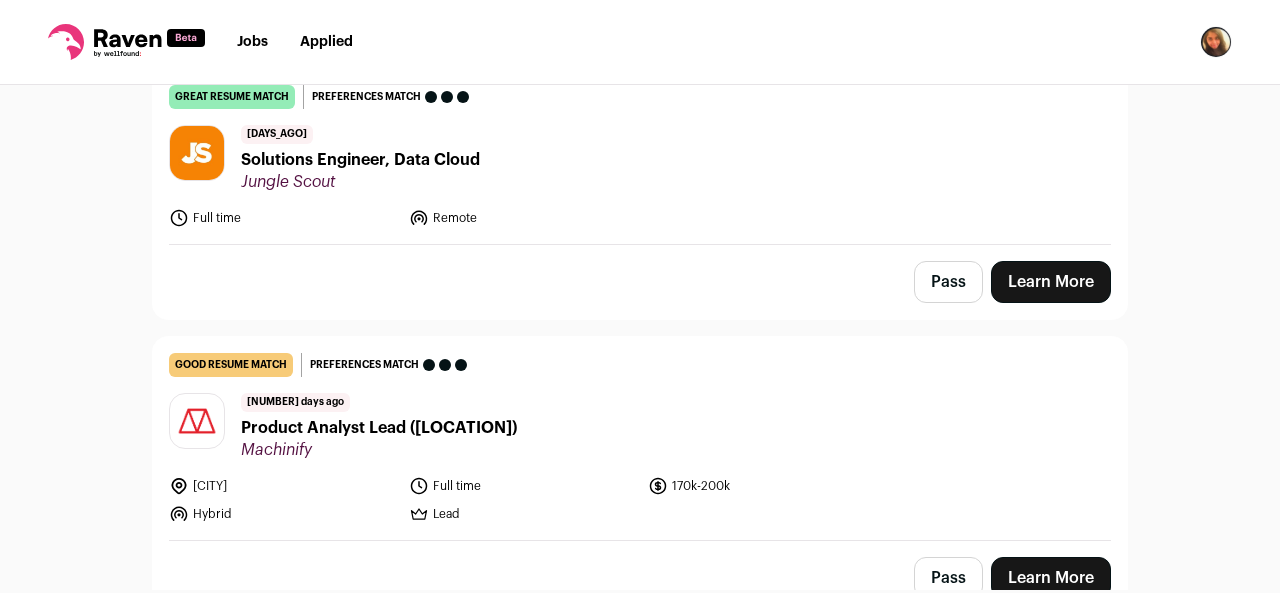 click on "Product Analyst Lead (Remote)" at bounding box center (360, 428) 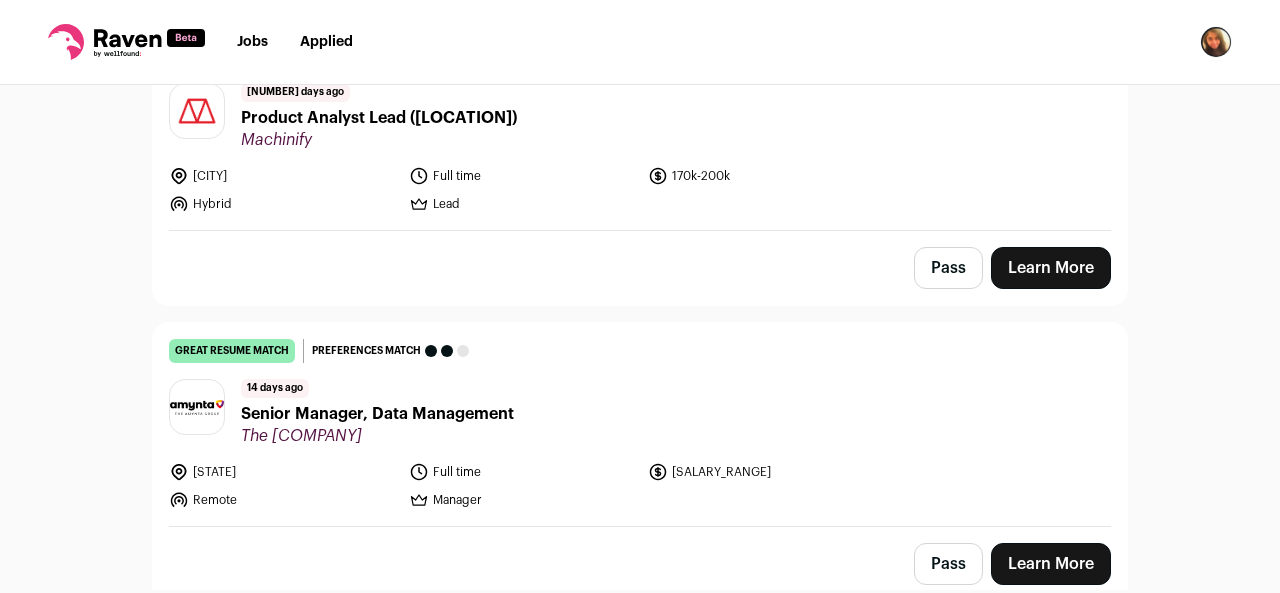 scroll, scrollTop: 3792, scrollLeft: 0, axis: vertical 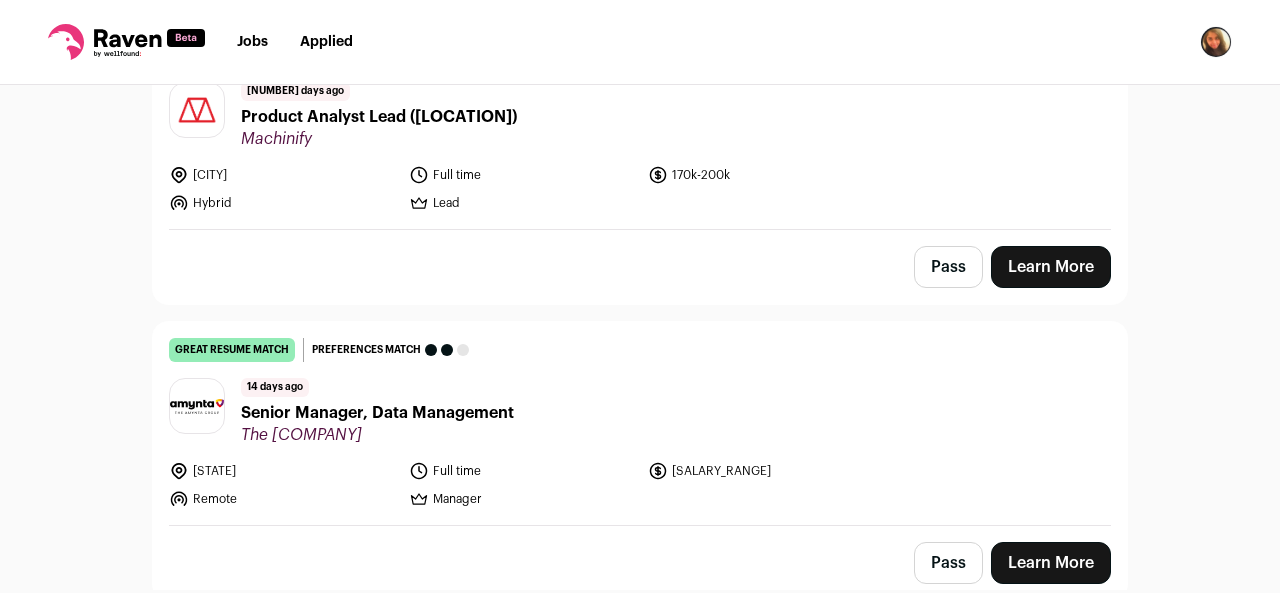 click on "Senior Manager, Data Management" at bounding box center (377, 413) 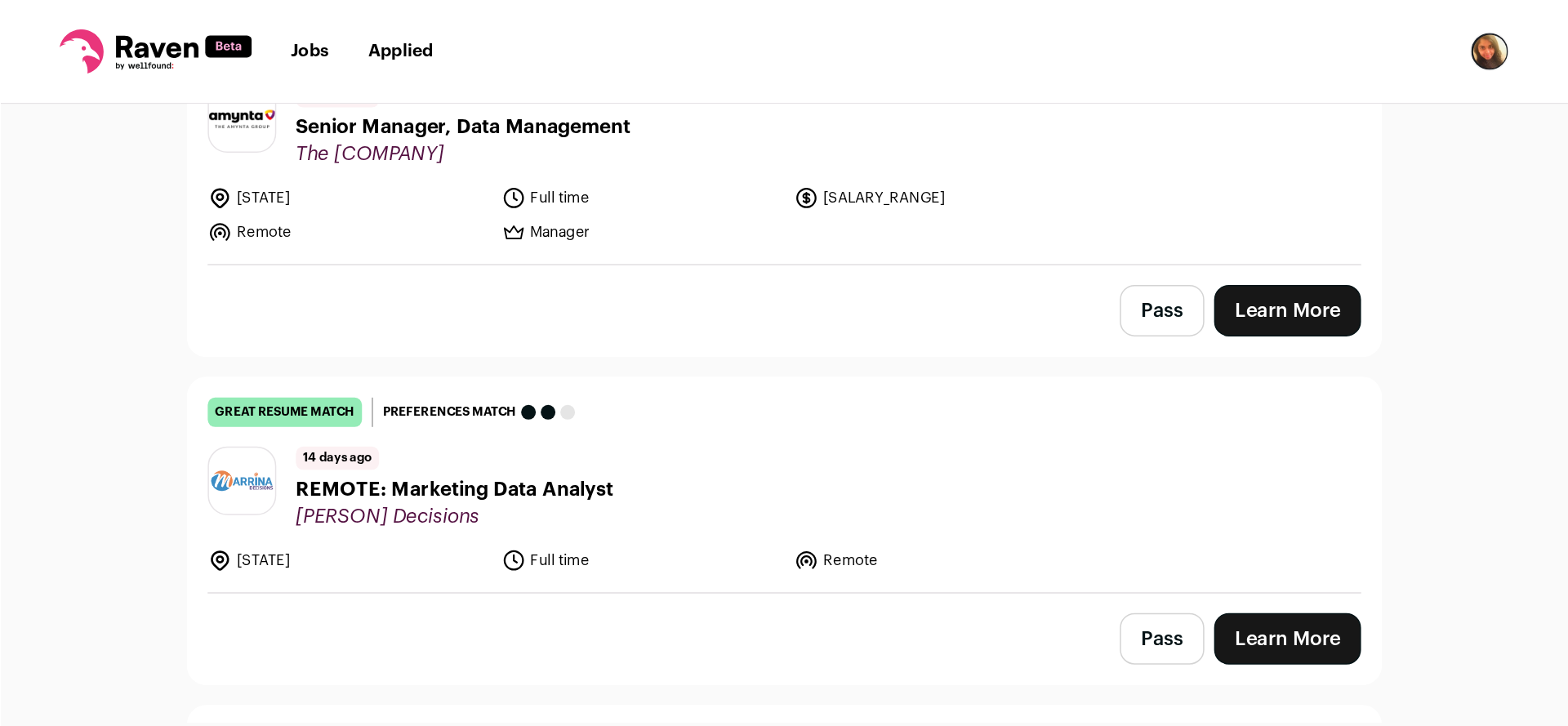 scroll, scrollTop: 3374, scrollLeft: 0, axis: vertical 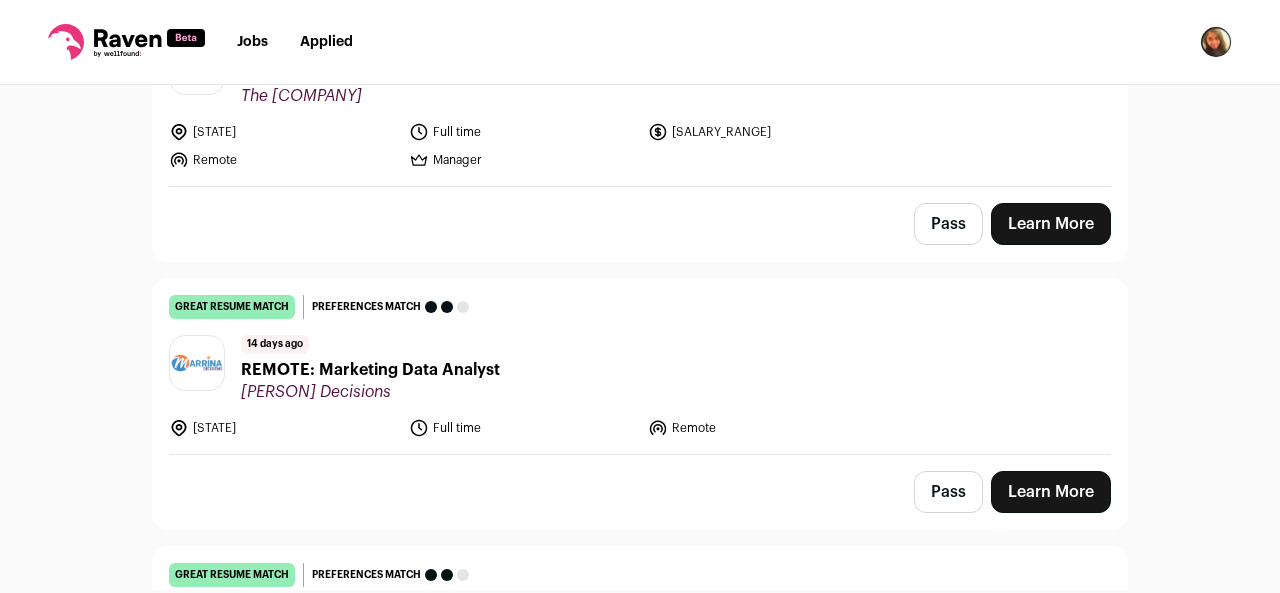 click on "REMOTE: Marketing Data Analyst" at bounding box center (370, 370) 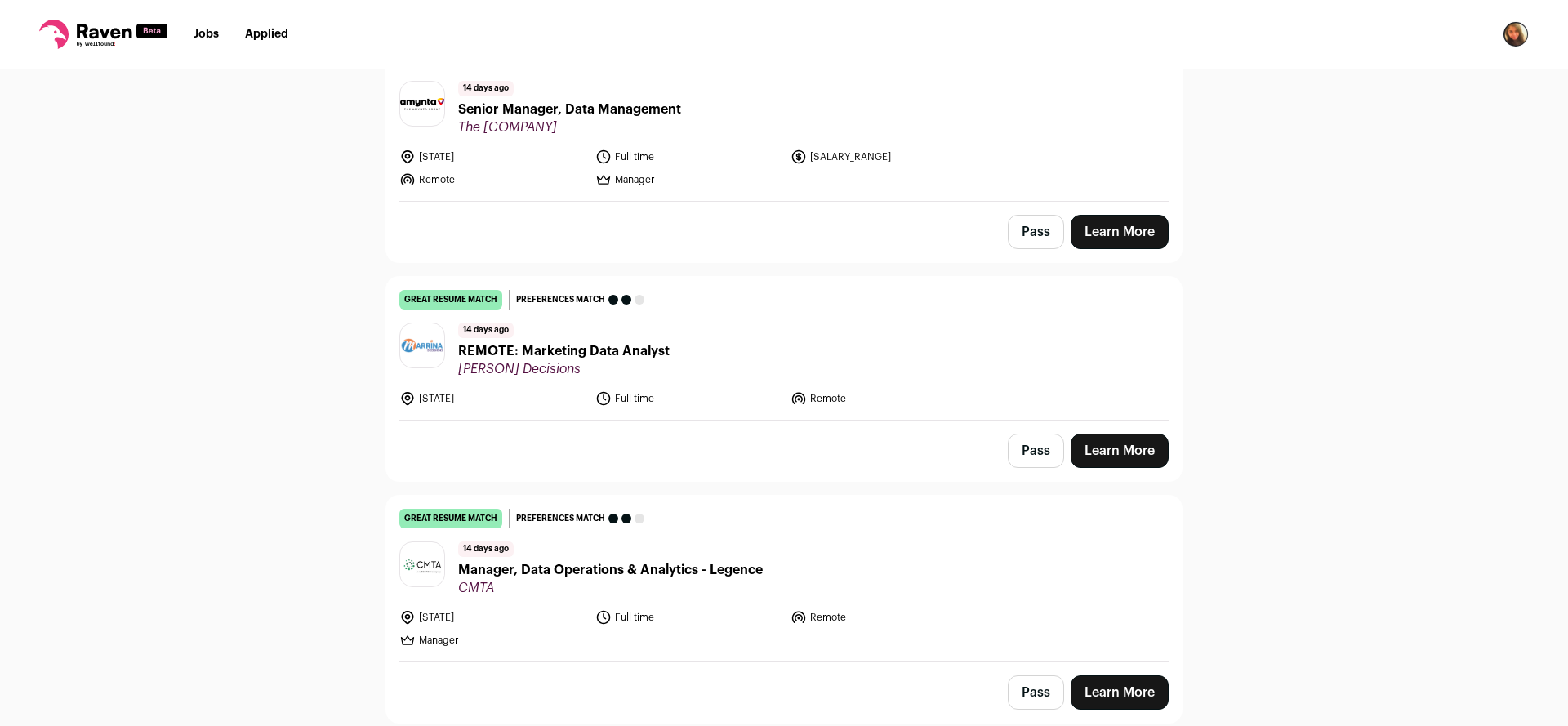scroll, scrollTop: 3309, scrollLeft: 0, axis: vertical 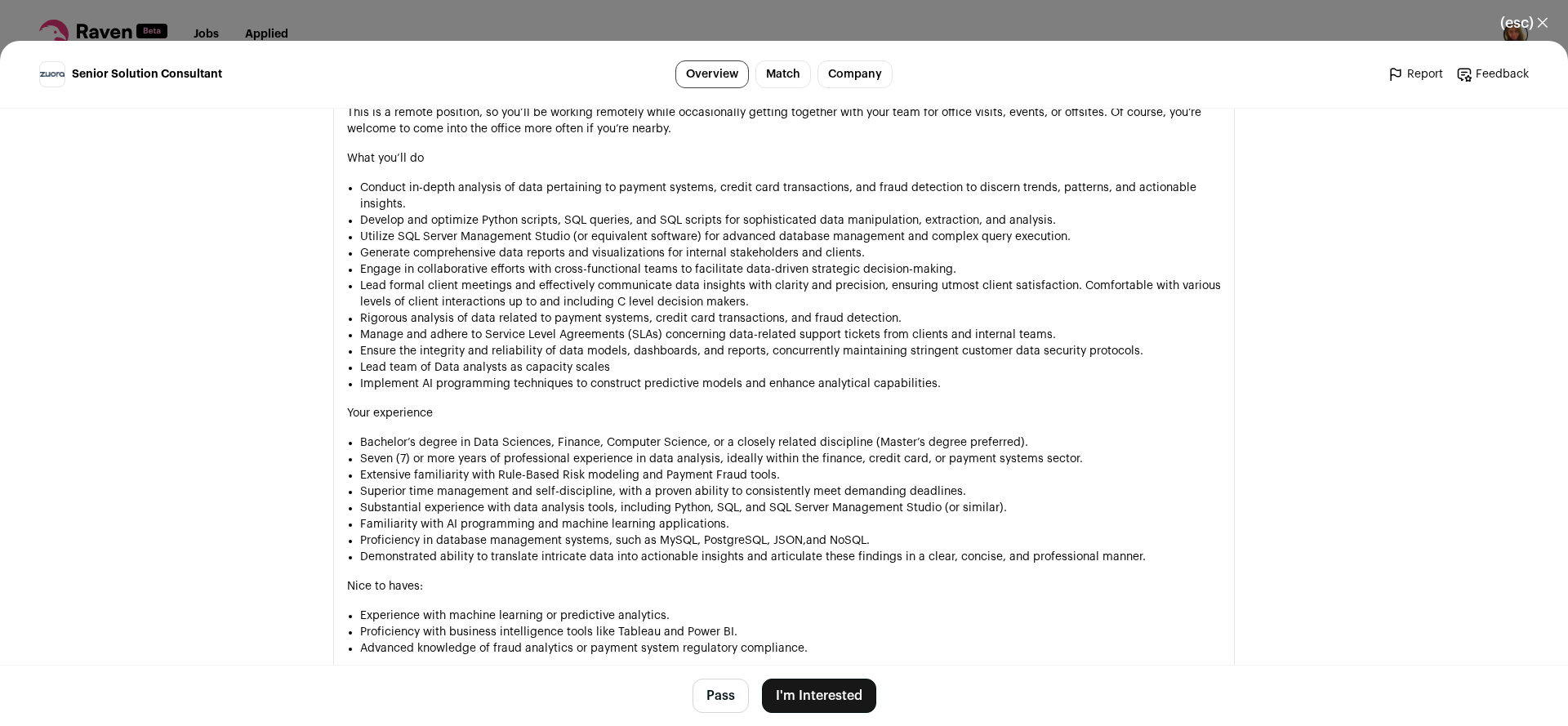 click on "I'm Interested" at bounding box center (819, 696) 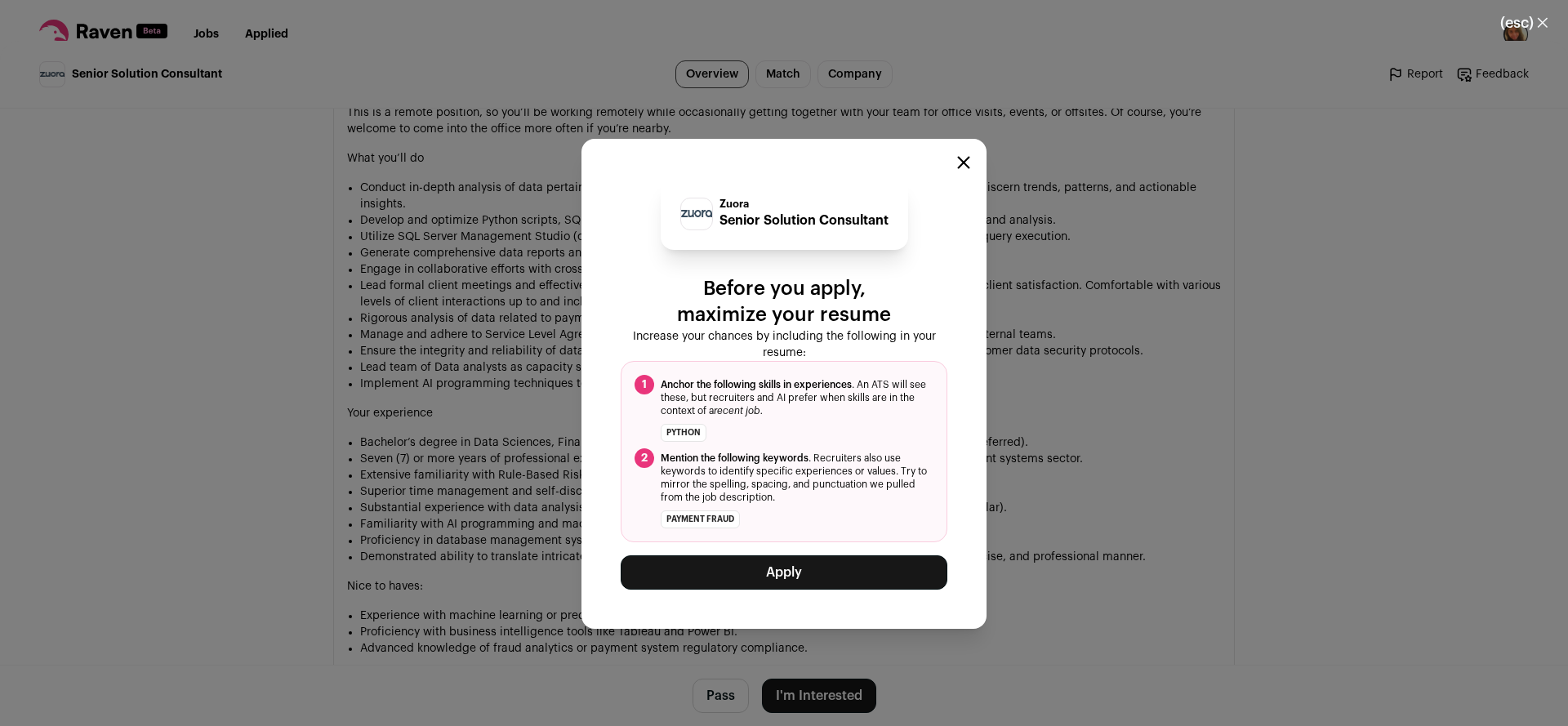 click on "Apply" at bounding box center (784, 572) 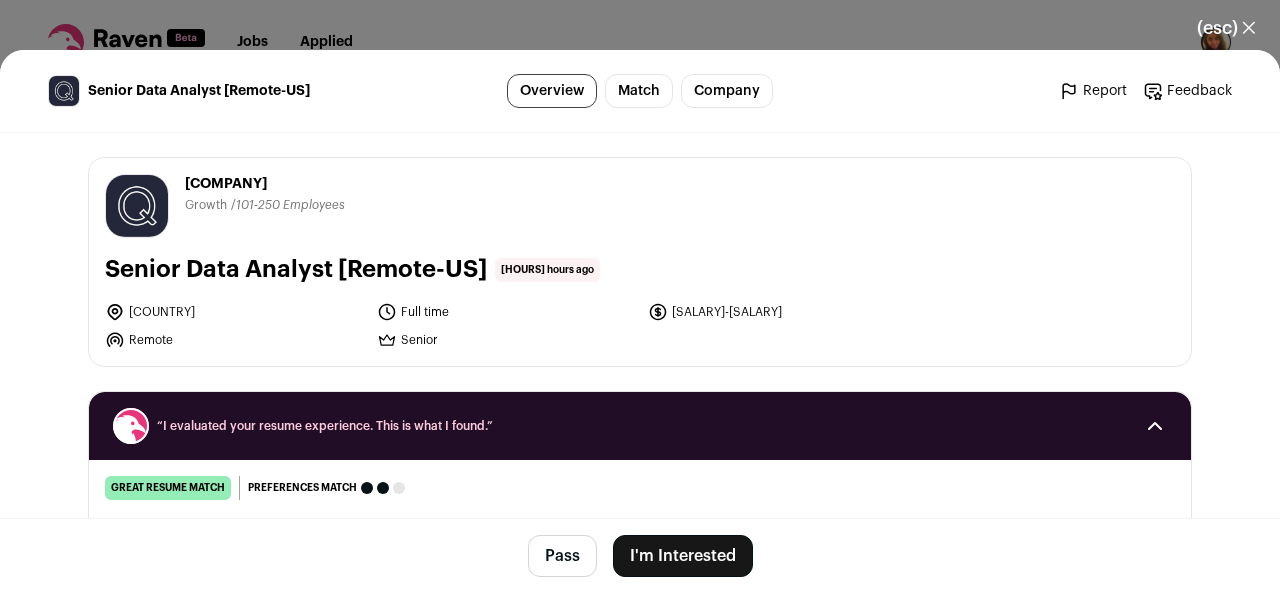scroll, scrollTop: 0, scrollLeft: 0, axis: both 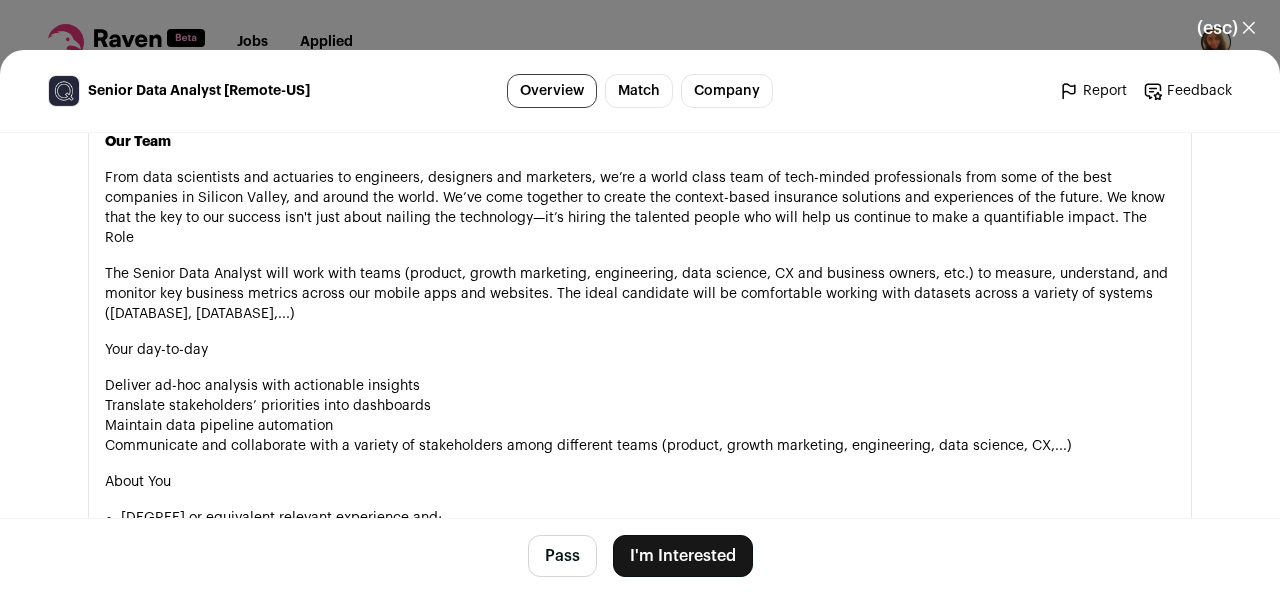 click on "I'm Interested" at bounding box center (683, 556) 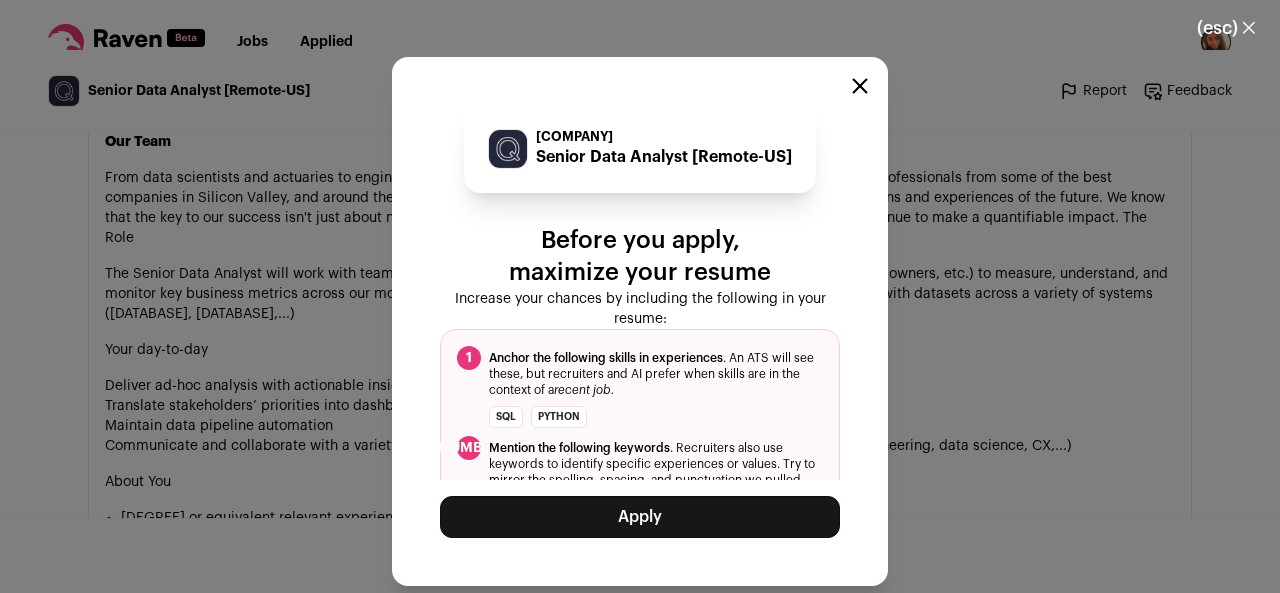 click on "Apply" at bounding box center [640, 517] 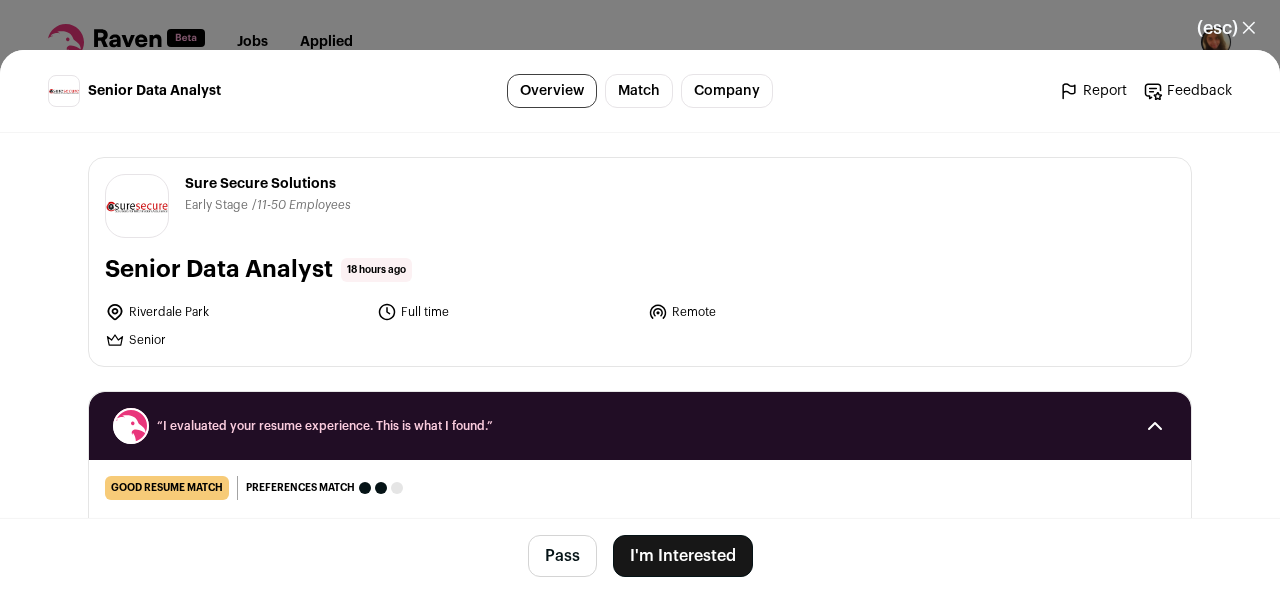 scroll, scrollTop: 0, scrollLeft: 0, axis: both 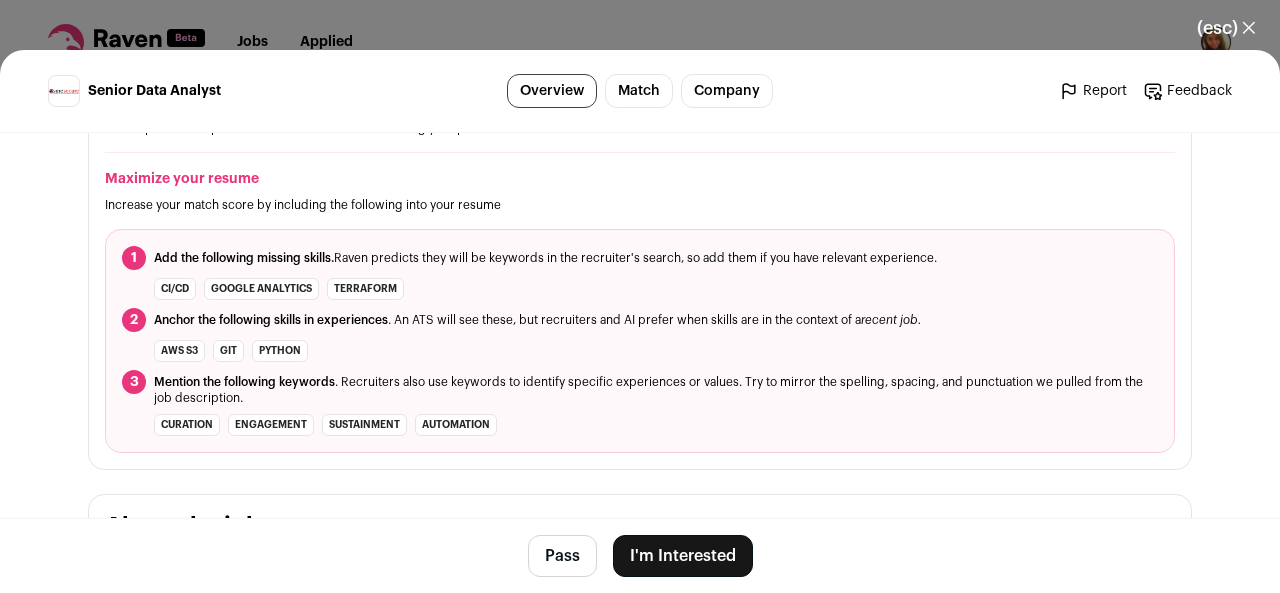 click on "Pass" at bounding box center (562, 556) 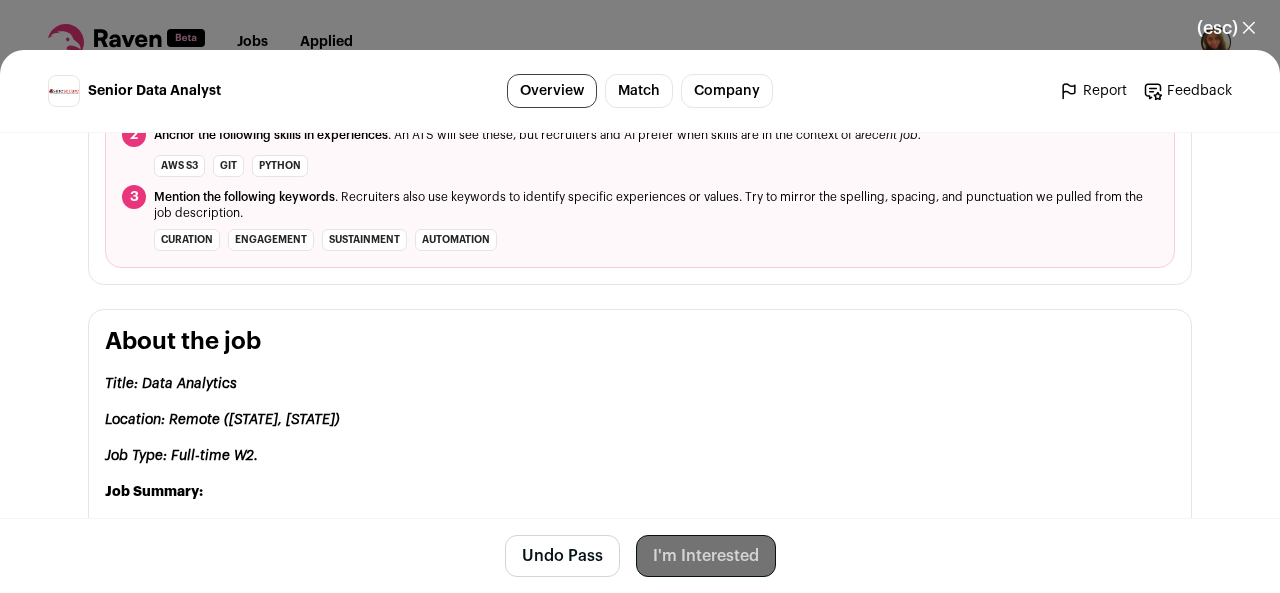 scroll, scrollTop: 827, scrollLeft: 0, axis: vertical 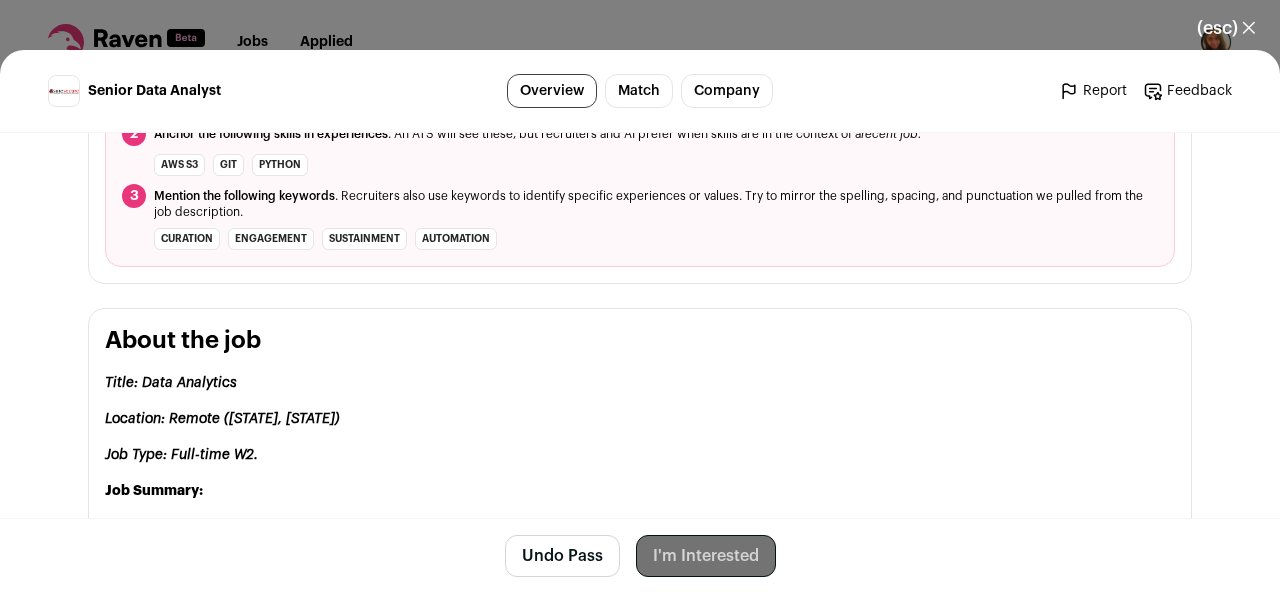 click on "(esc) ✕" at bounding box center (1226, 28) 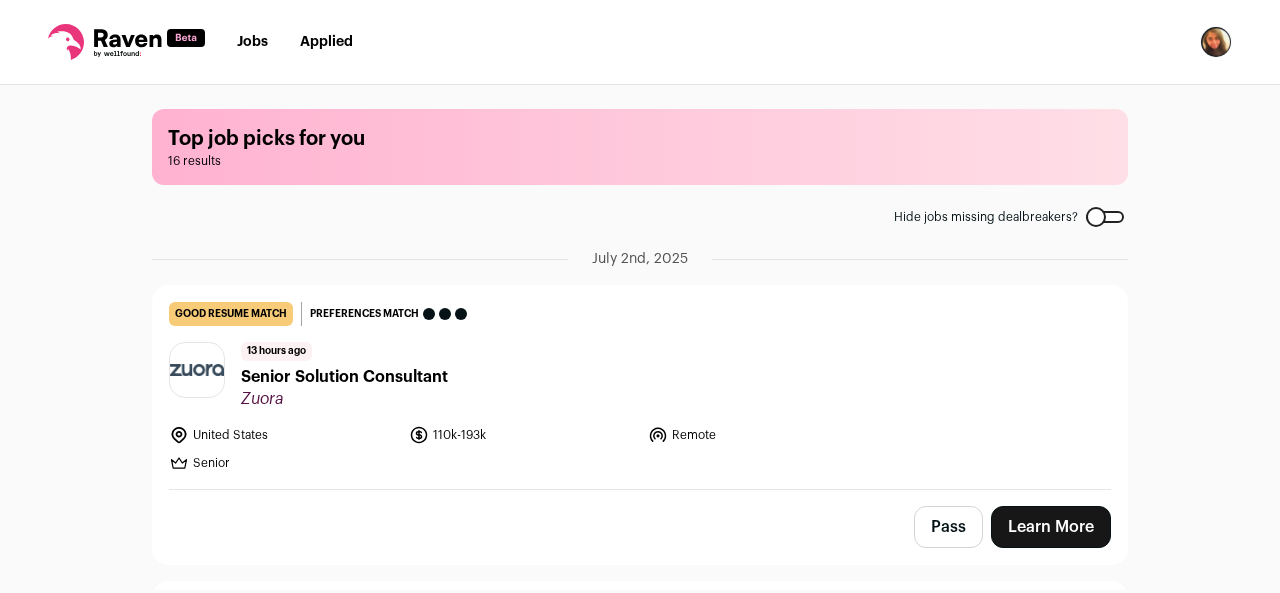 scroll, scrollTop: 3, scrollLeft: 0, axis: vertical 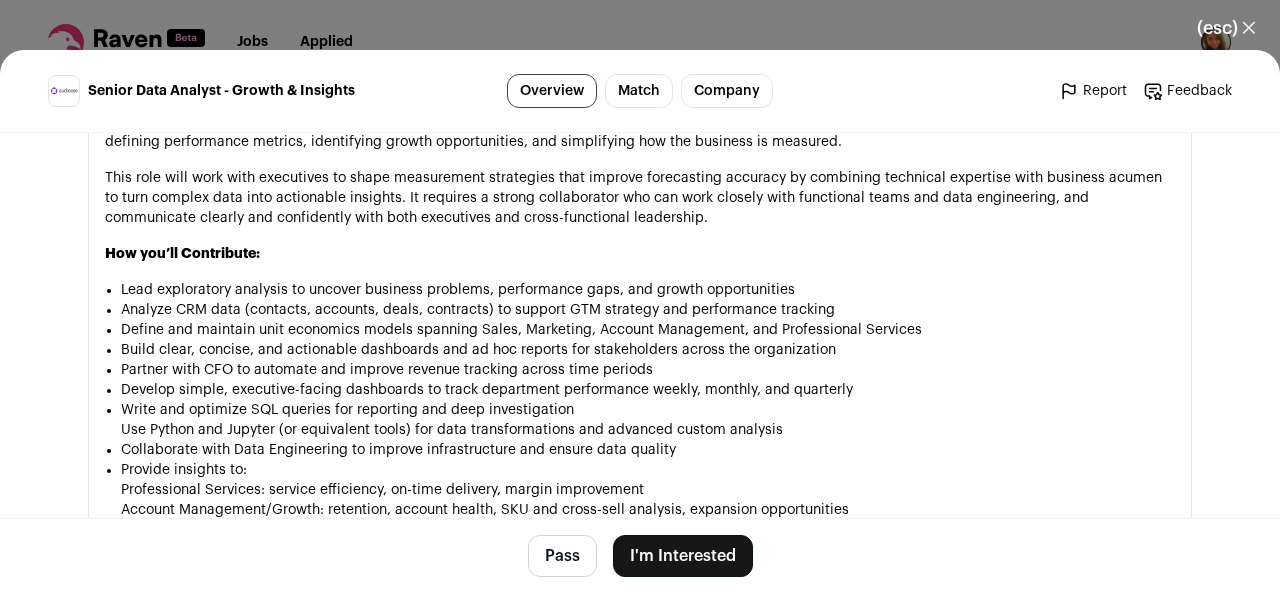 click on "Match" at bounding box center [639, 91] 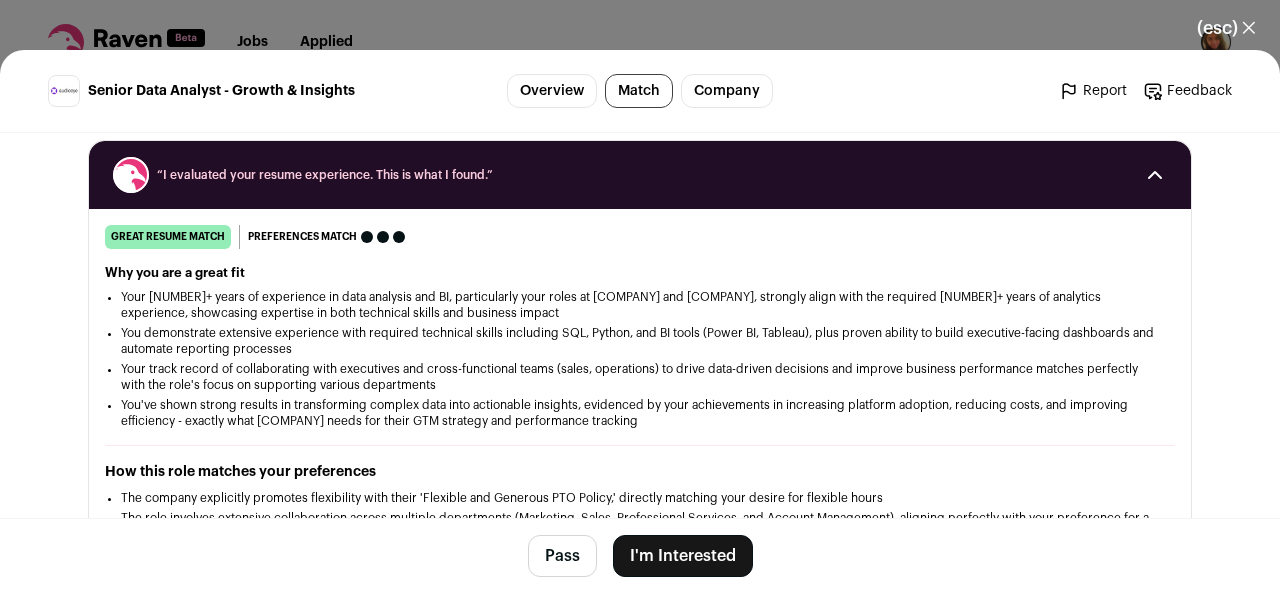 scroll, scrollTop: 246, scrollLeft: 0, axis: vertical 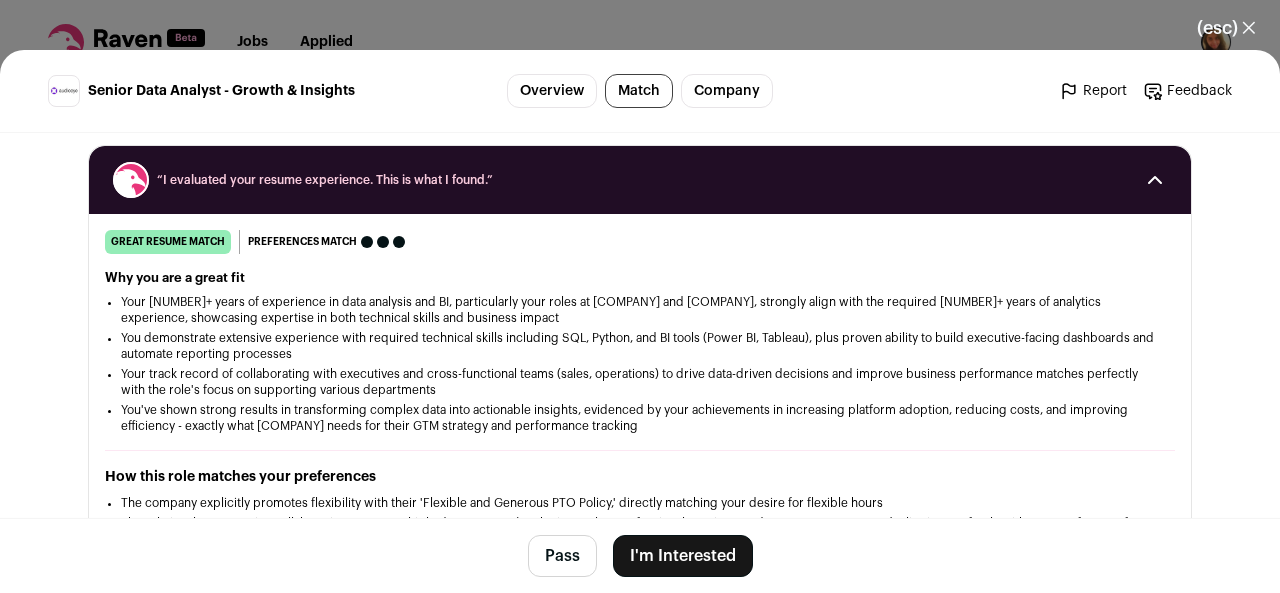 click on "I'm Interested" at bounding box center [683, 556] 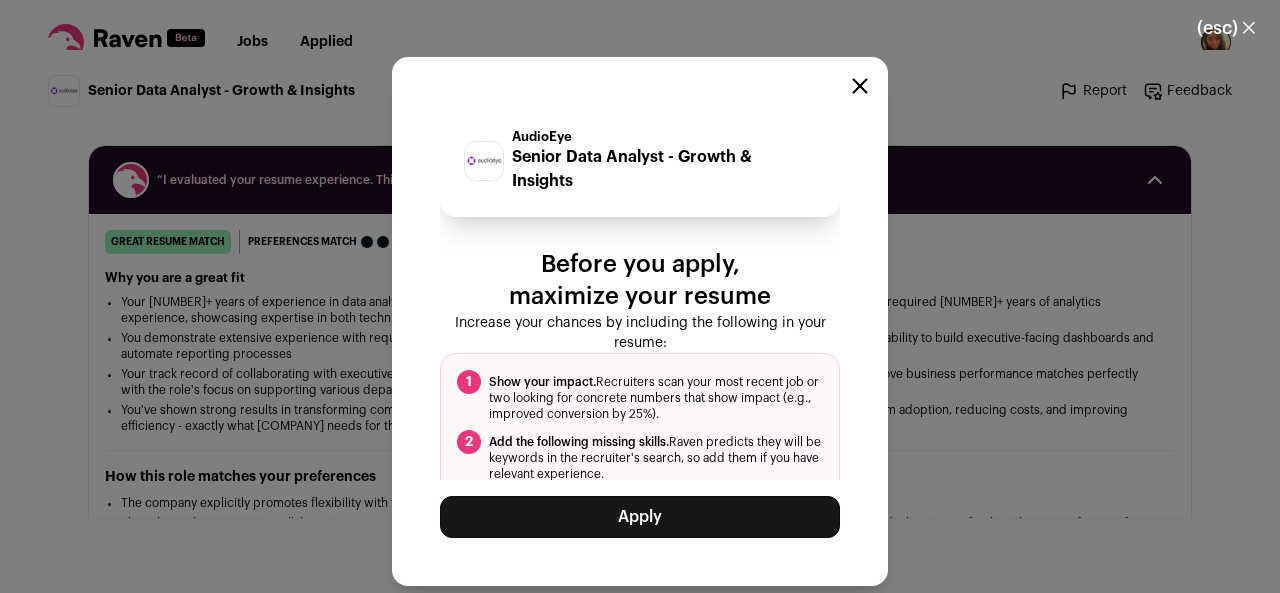 click on "Apply" at bounding box center [640, 517] 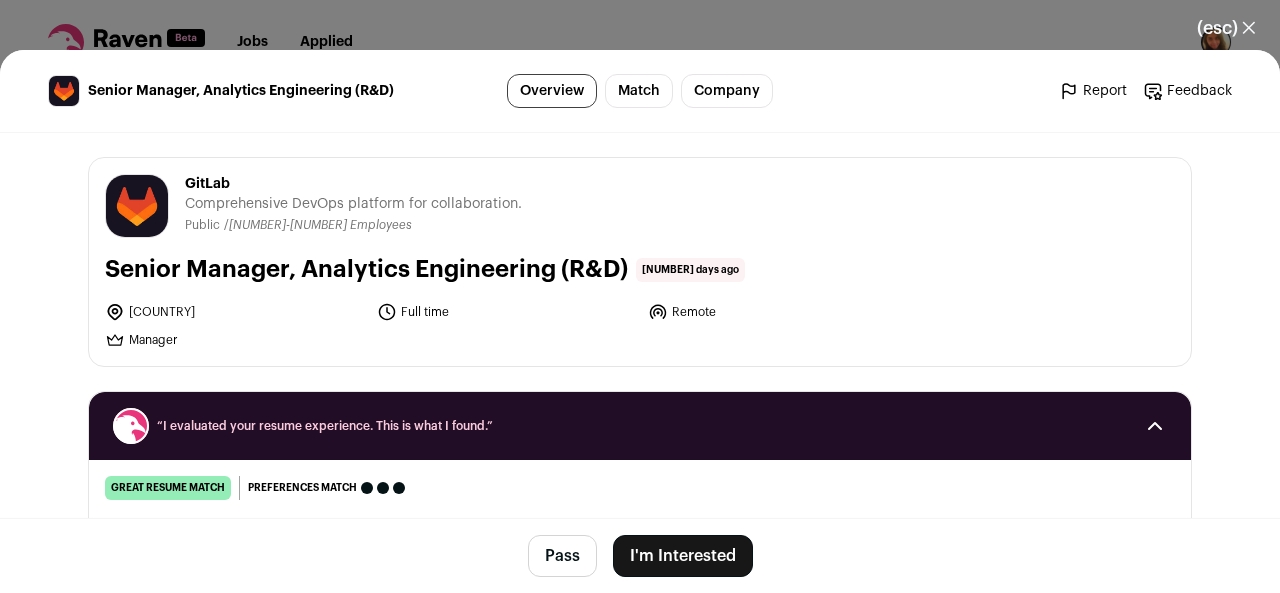 scroll, scrollTop: 0, scrollLeft: 0, axis: both 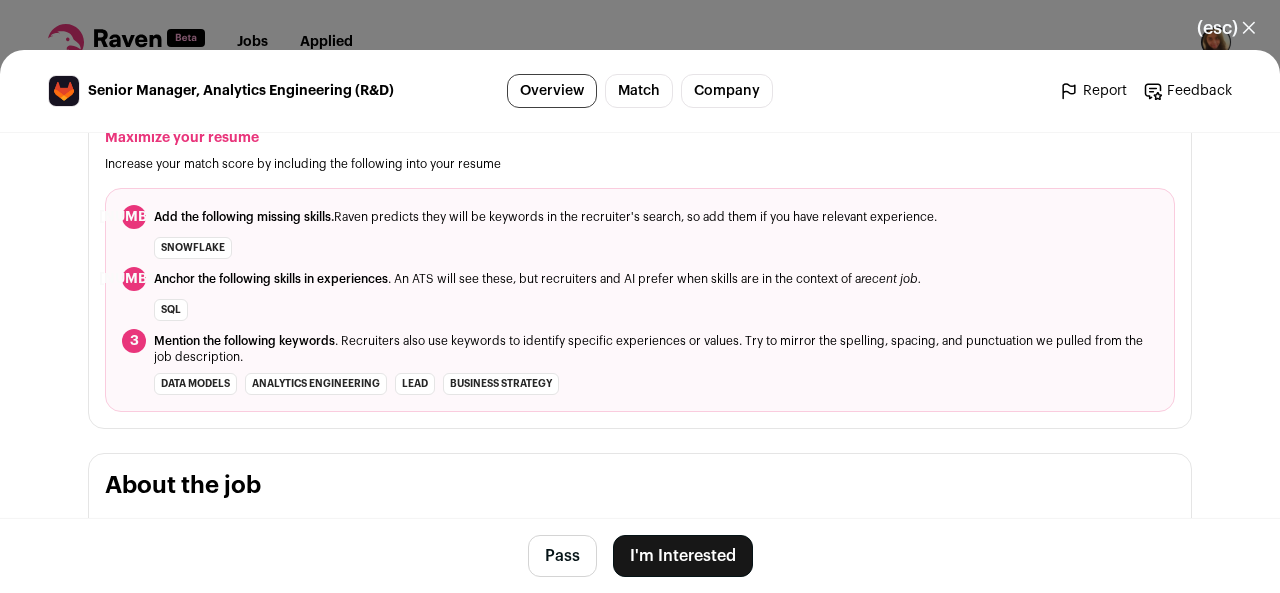 click on "[NUMBER]
Add the following missing skills.  Raven predicts they will be keywords in the recruiter's search, so add them if you have relevant experience.
Snowflake
[NUMBER]
Anchor the following skills in experiences . An ATS will see these, but recruiters and AI prefer when skills are in the context of a  recent job.
SQL
[NUMBER]
Mention the following keywords . Recruiters also use keywords to identify specific experiences or values. Try to mirror the spelling, spacing, and punctuation we pulled from the job description.
data models
analytics engineering
lead
business strategy" at bounding box center (640, 300) 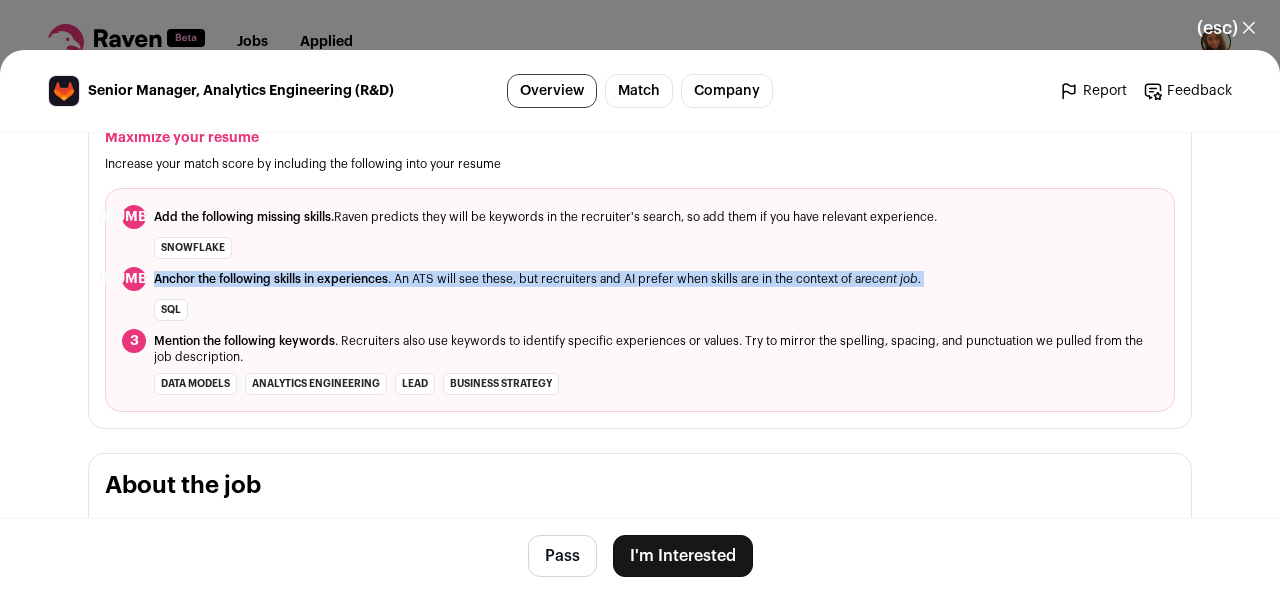 click on "1
Add the following missing skills.  Raven predicts they will be keywords in the recruiter's search, so add them if you have relevant experience.
Snowflake
2
Anchor the following skills in experiences . An ATS will see these, but recruiters and AI prefer when skills are in the context of a  recent job.
SQL
3
Mention the following keywords . Recruiters also use keywords to identify specific experiences or values. Try to mirror the spelling, spacing, and punctuation we pulled from the job description.
data models
analytics engineering
lead
business strategy" at bounding box center (640, 300) 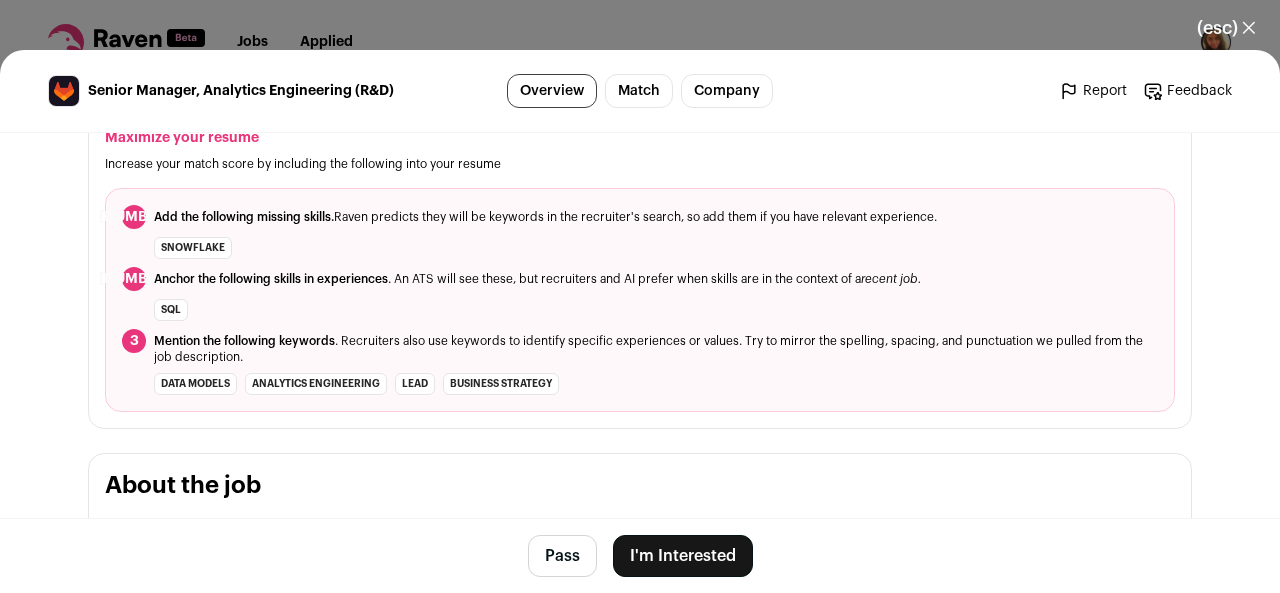 click on "1
Add the following missing skills.  Raven predicts they will be keywords in the recruiter's search, so add them if you have relevant experience.
Snowflake
2
Anchor the following skills in experiences . An ATS will see these, but recruiters and AI prefer when skills are in the context of a  recent job.
SQL
3
Mention the following keywords . Recruiters also use keywords to identify specific experiences or values. Try to mirror the spelling, spacing, and punctuation we pulled from the job description.
data models
analytics engineering
lead
business strategy" at bounding box center (640, 300) 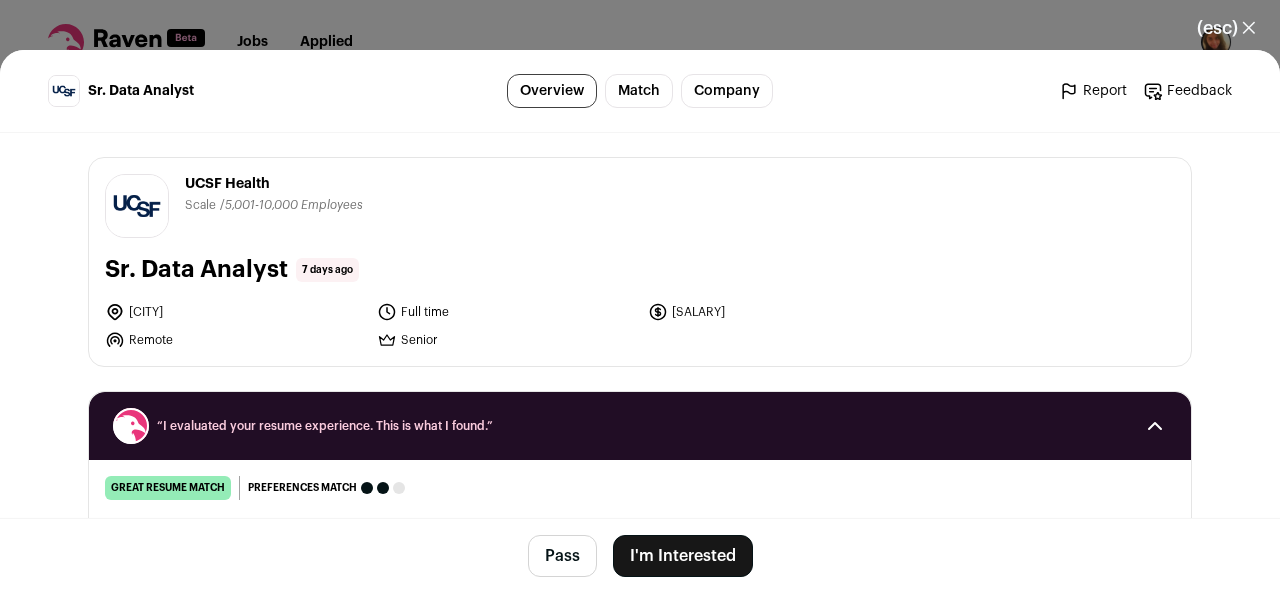 scroll, scrollTop: 0, scrollLeft: 0, axis: both 